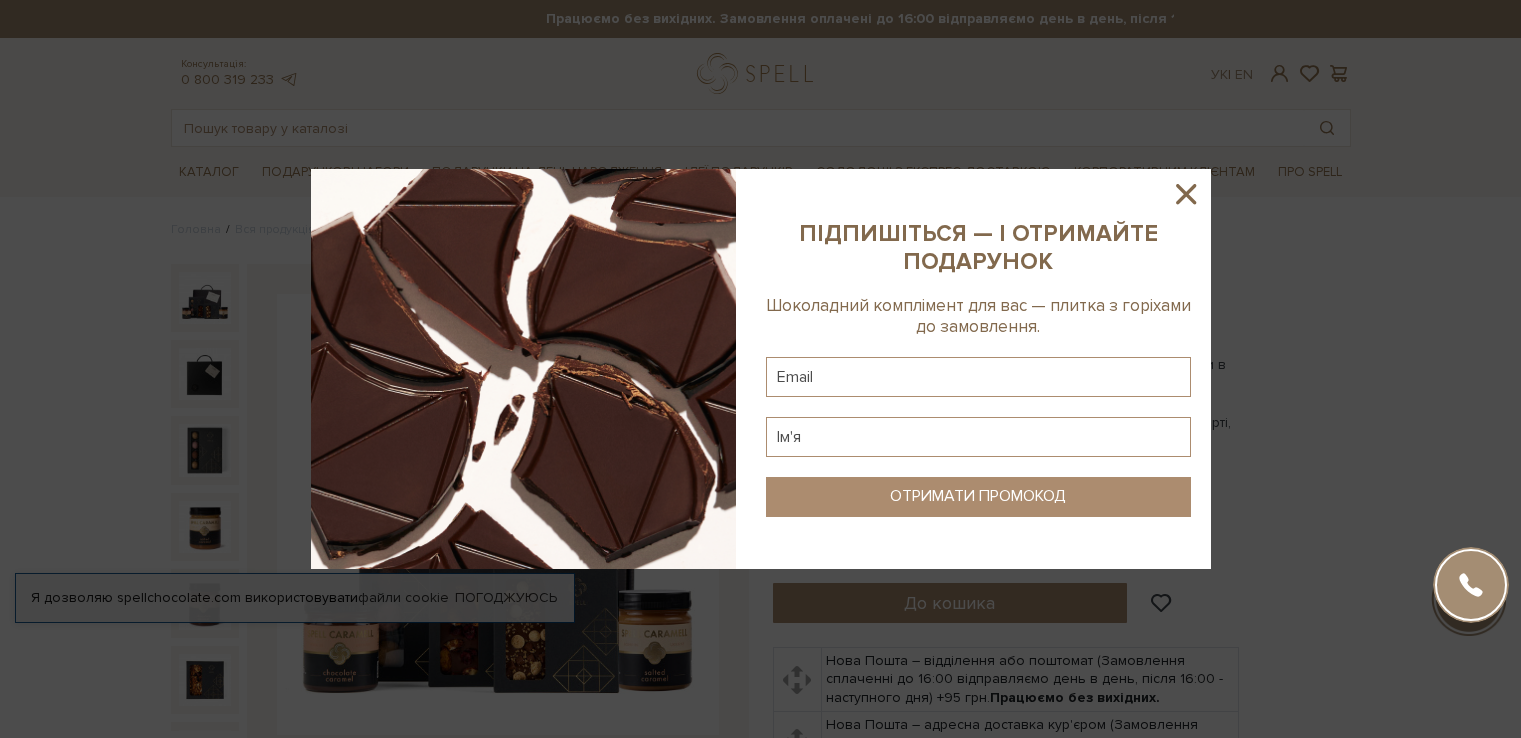 scroll, scrollTop: 0, scrollLeft: 0, axis: both 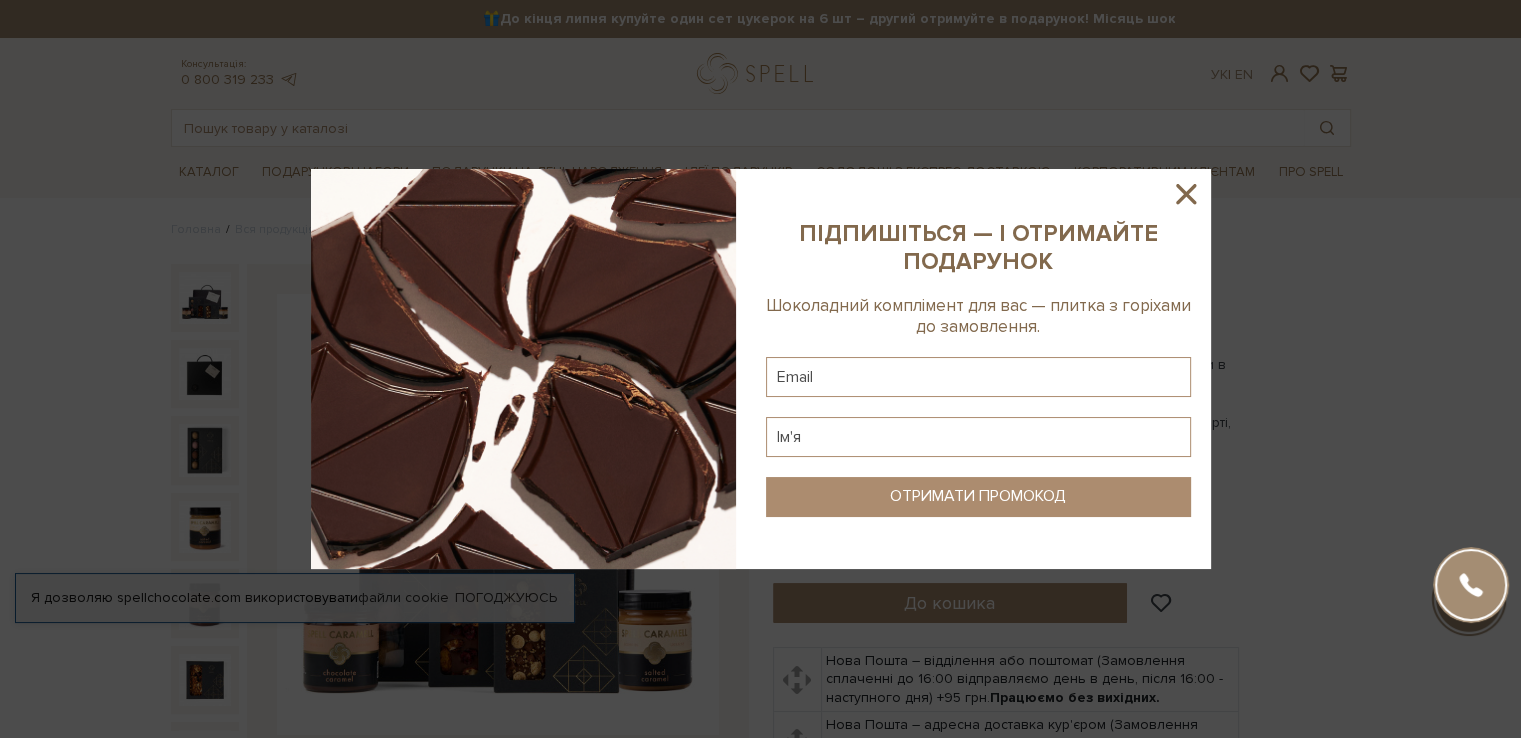 click 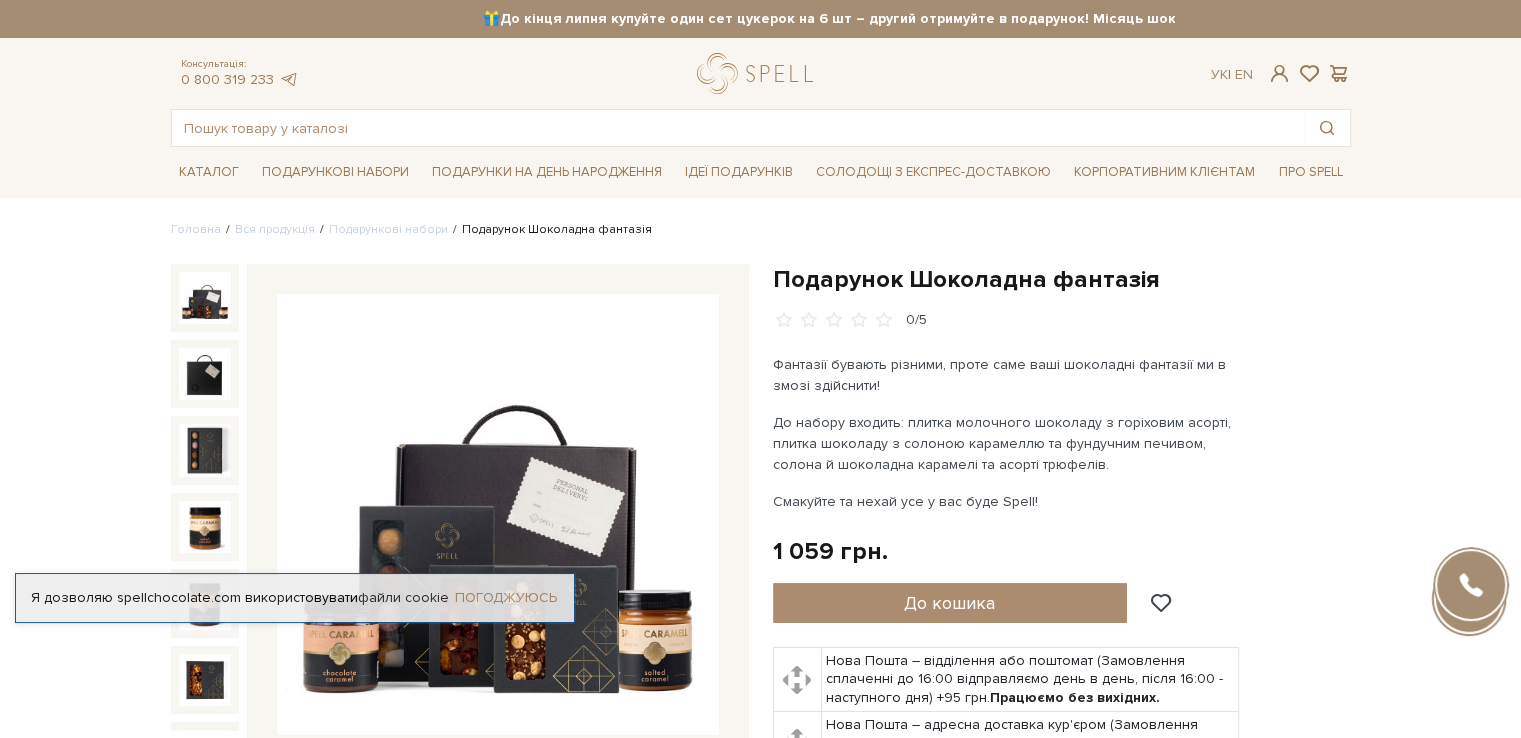 click on "Погоджуюсь" at bounding box center (506, 598) 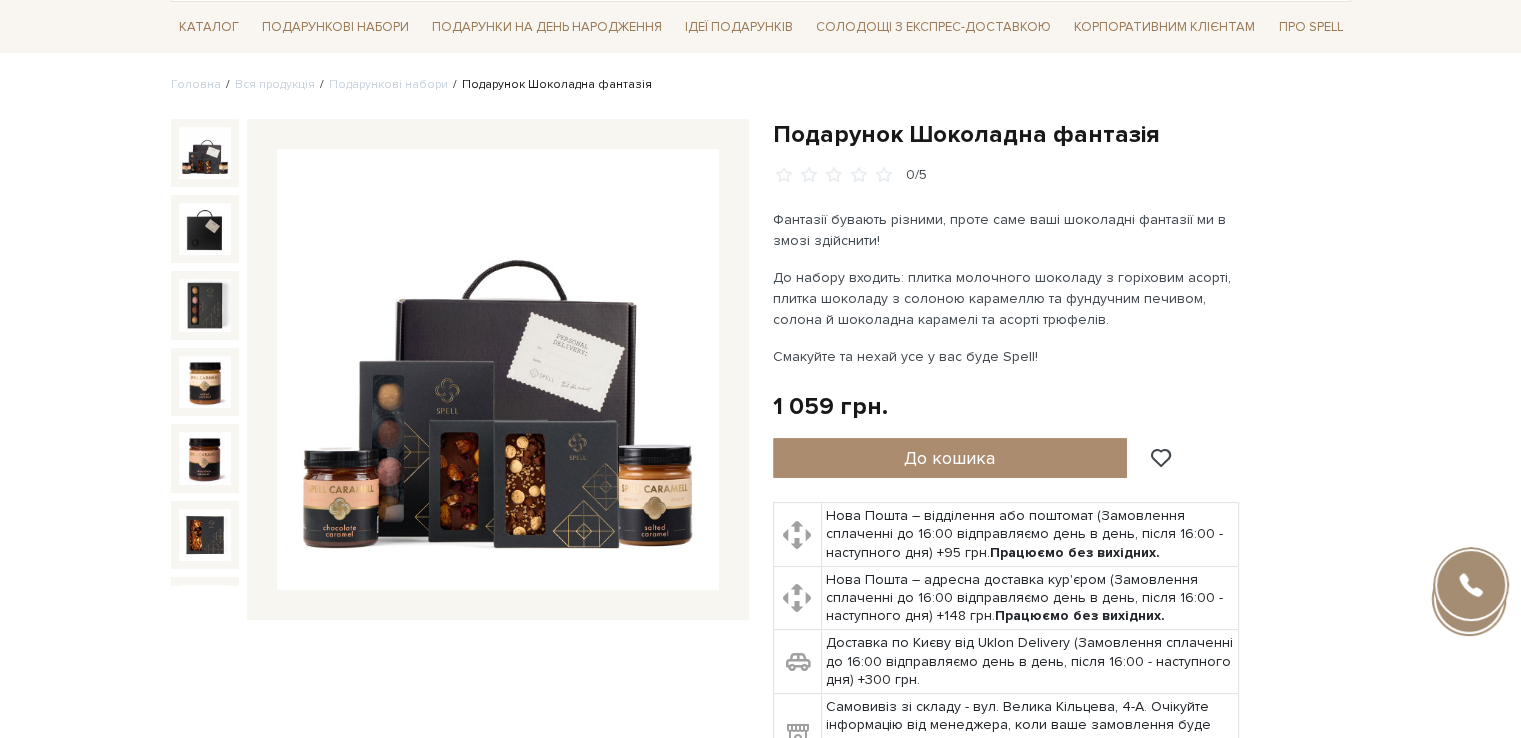 scroll, scrollTop: 0, scrollLeft: 0, axis: both 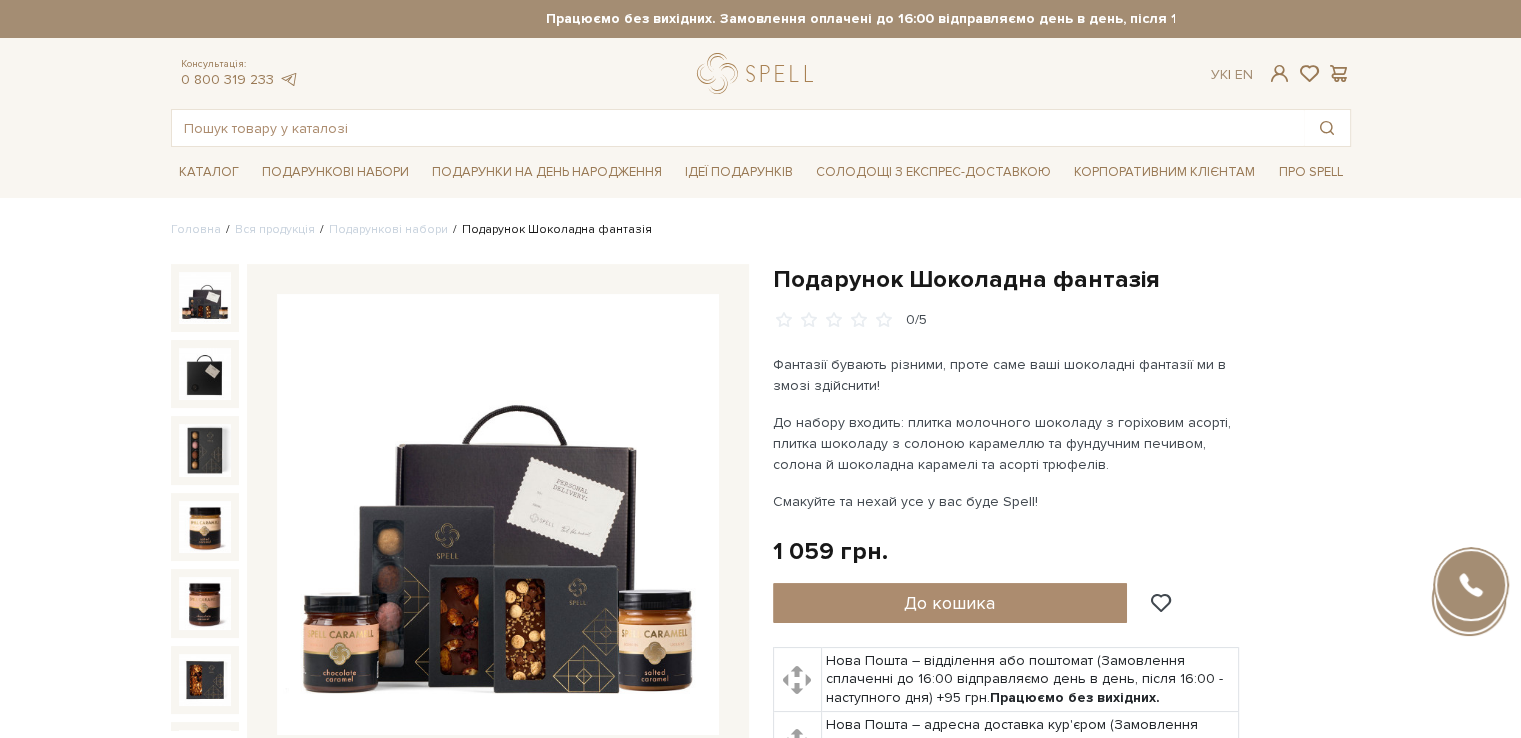 click at bounding box center (498, 515) 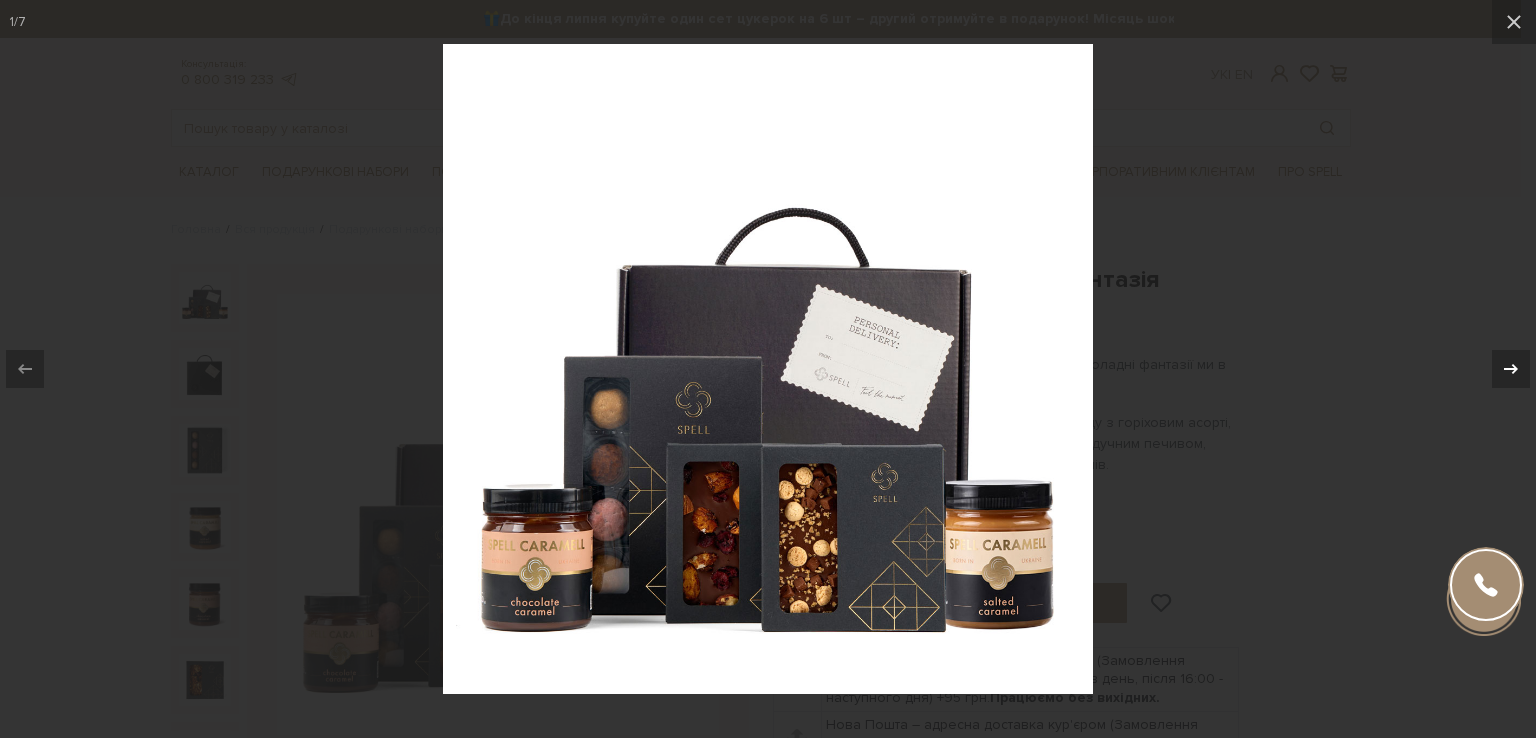 click 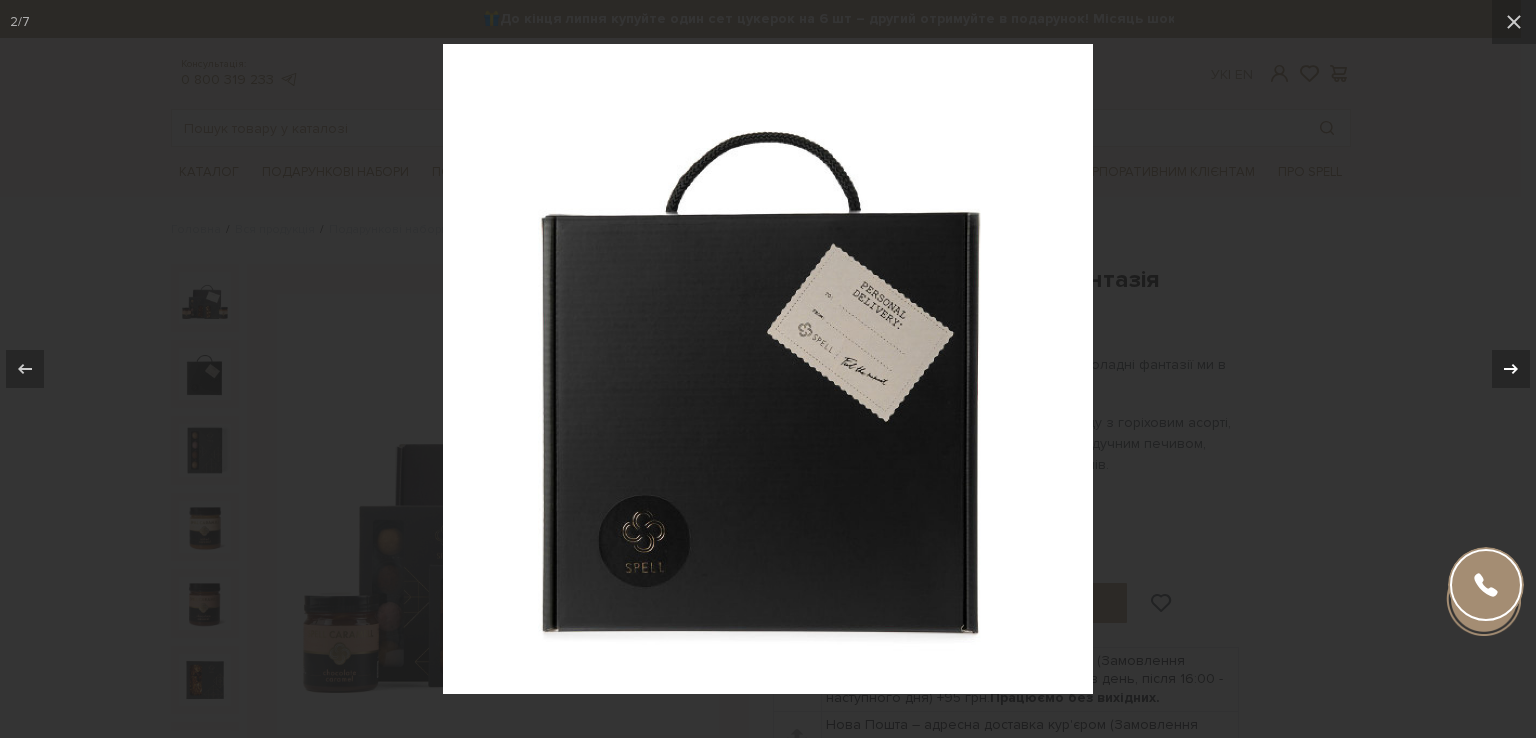 click 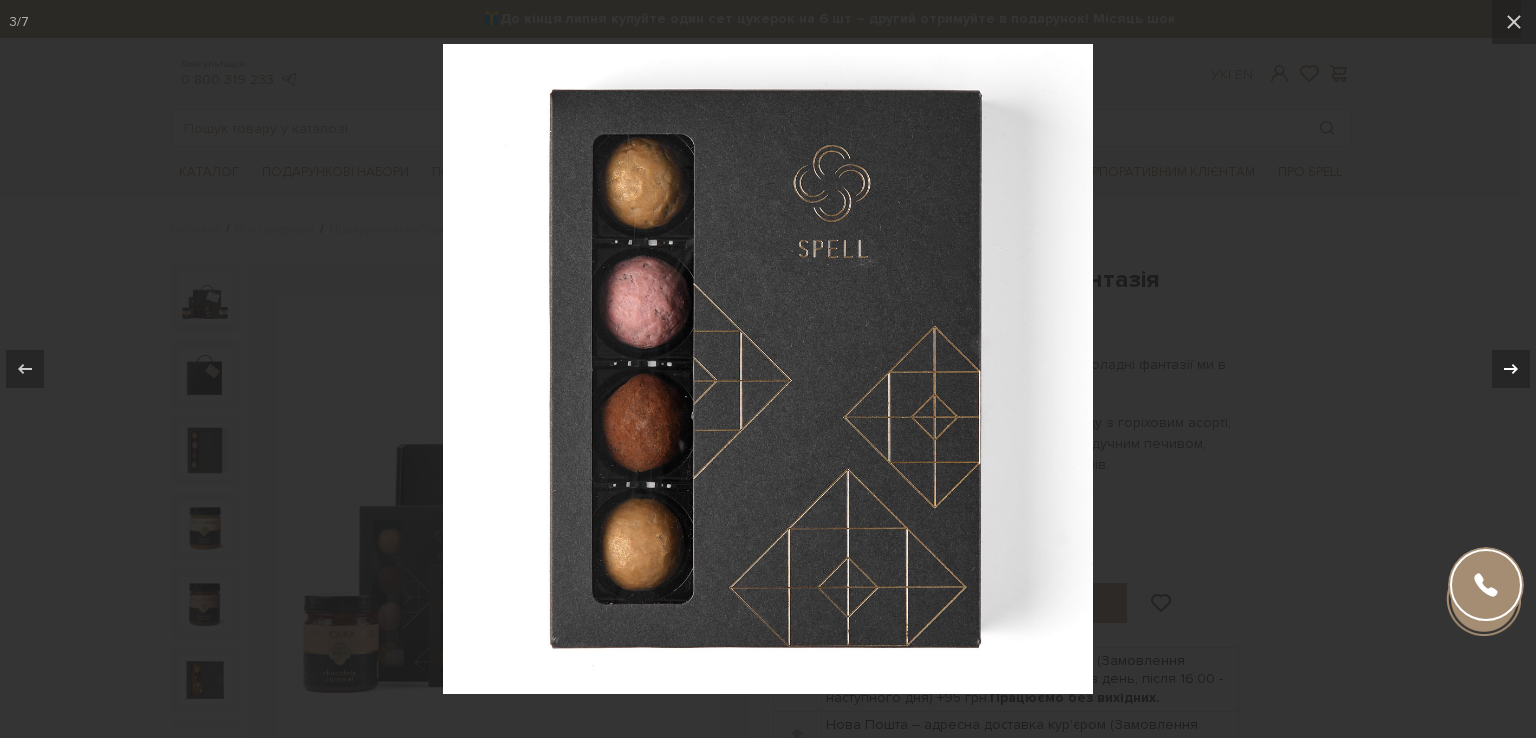 click 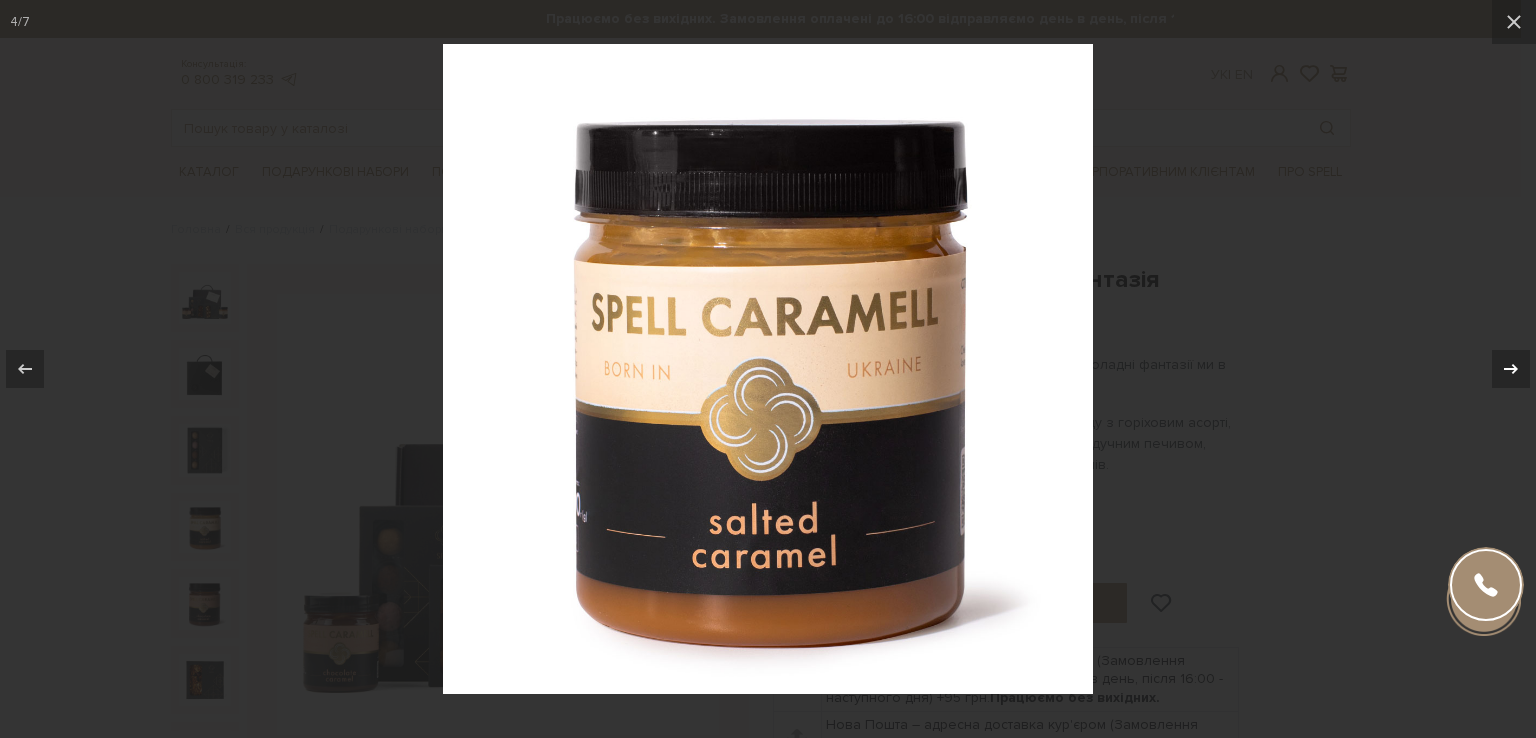 click 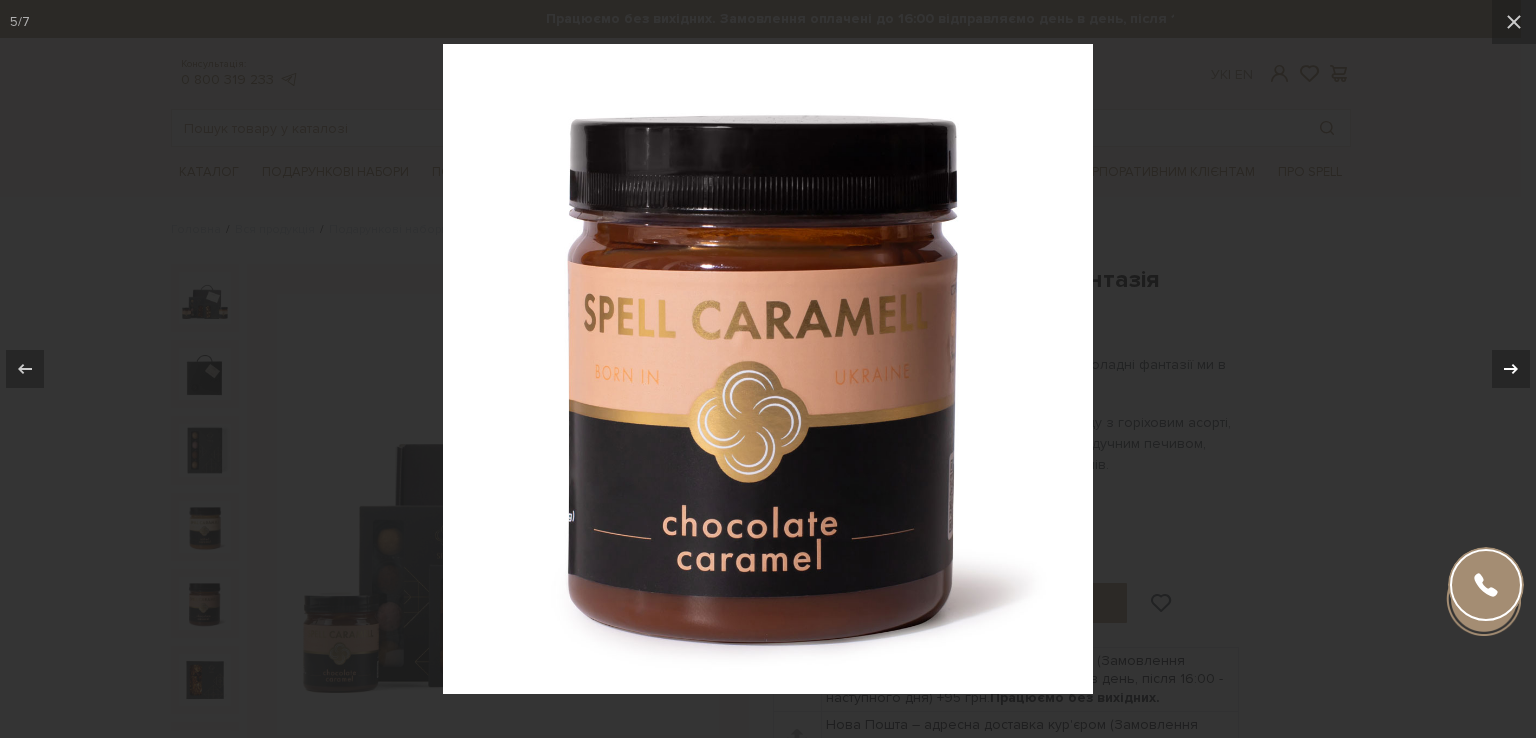 click 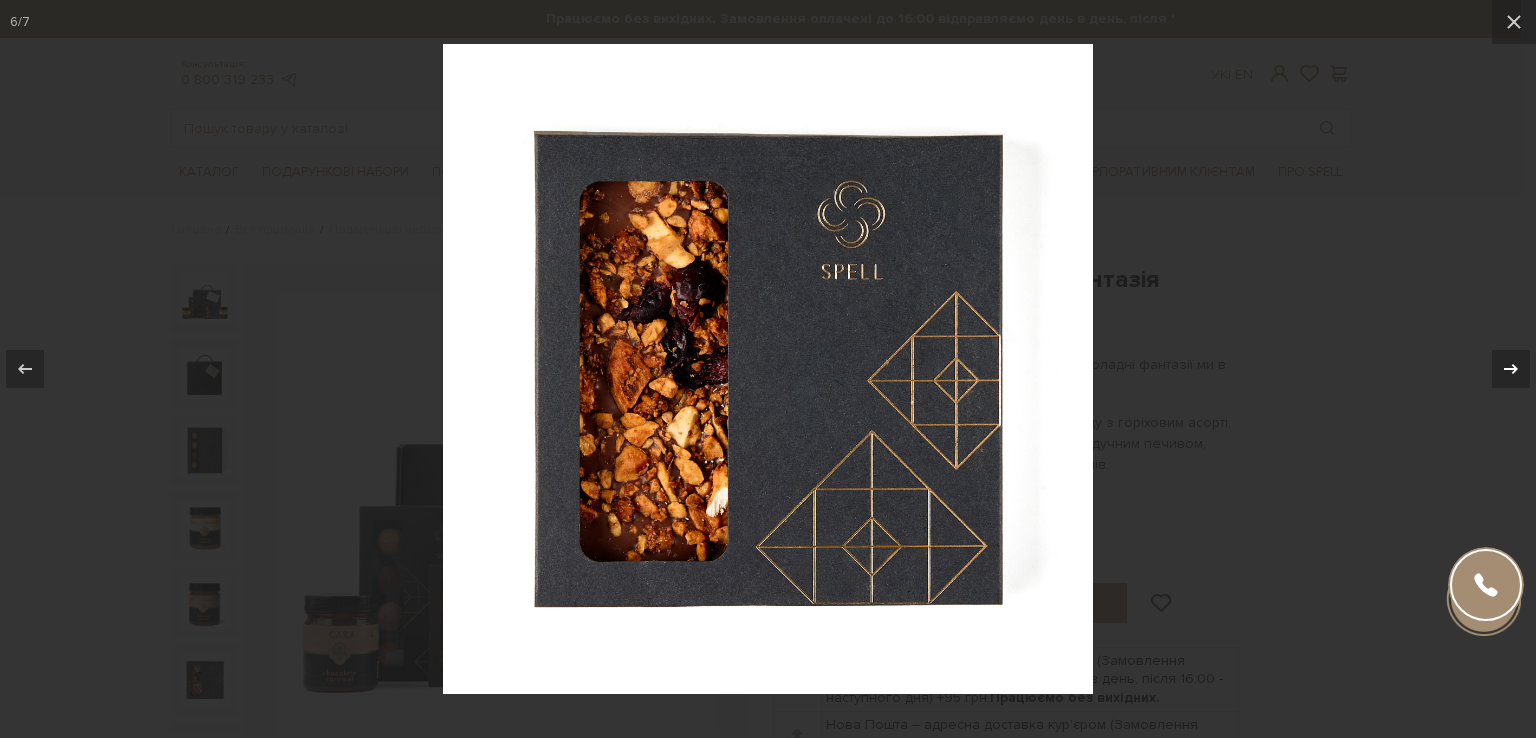 click 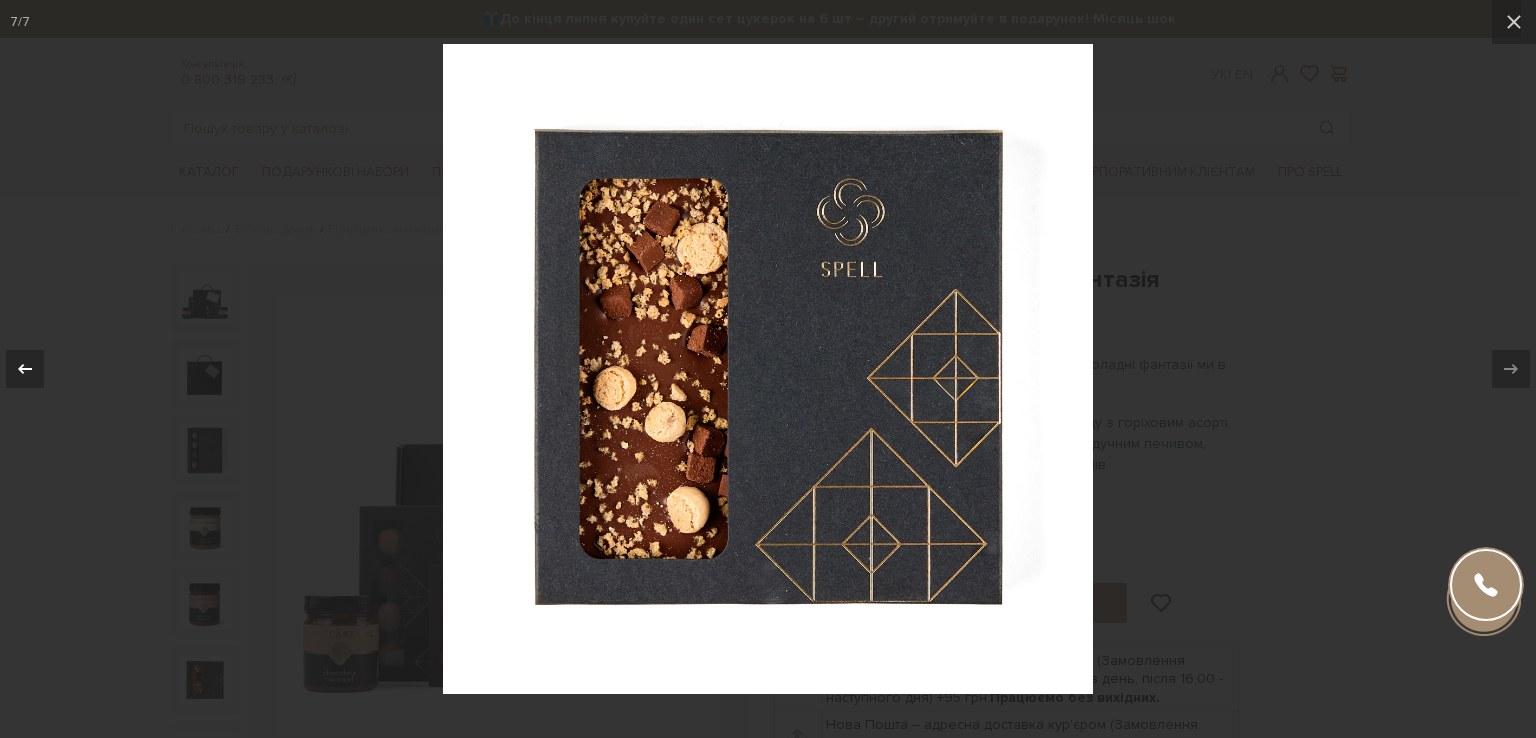 click at bounding box center [25, 369] 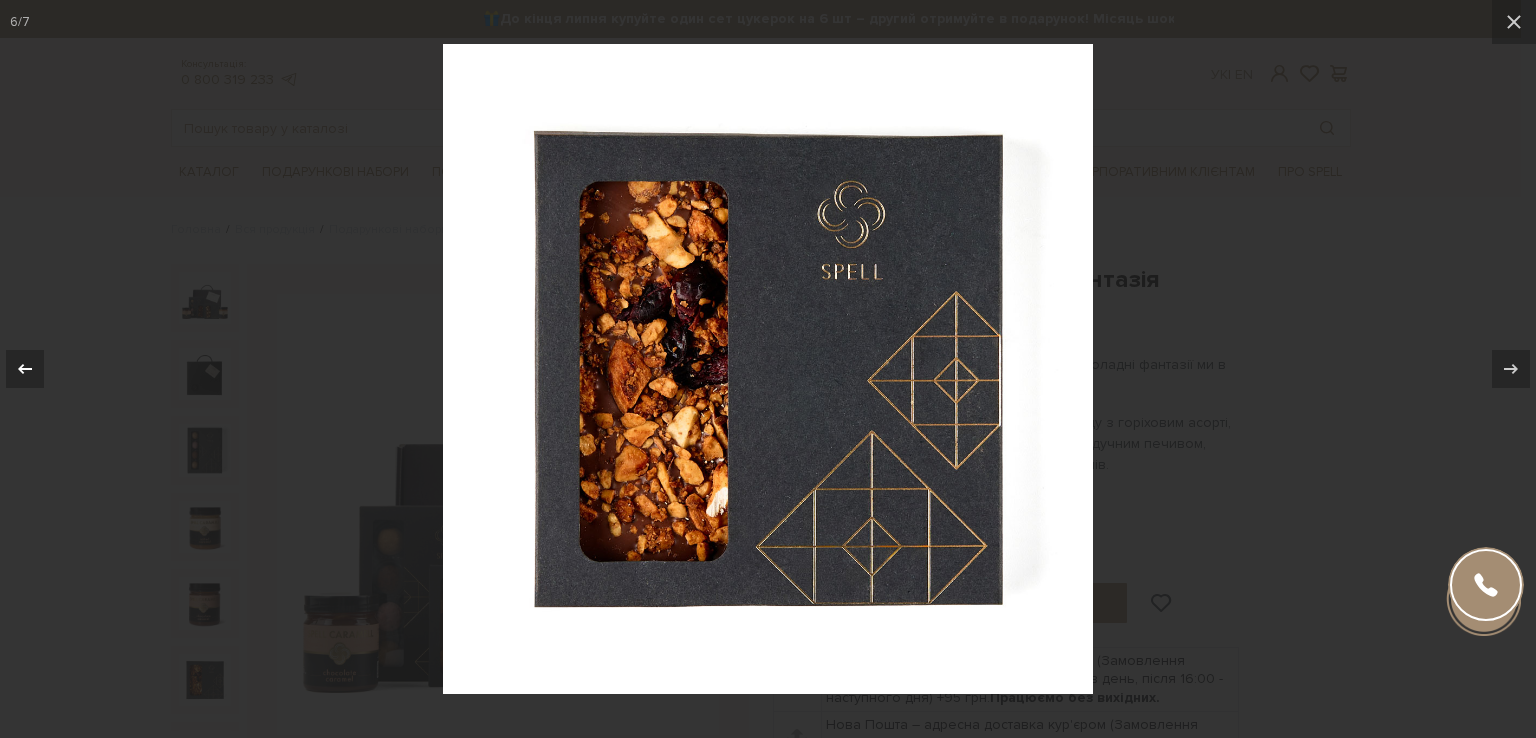 click at bounding box center (25, 369) 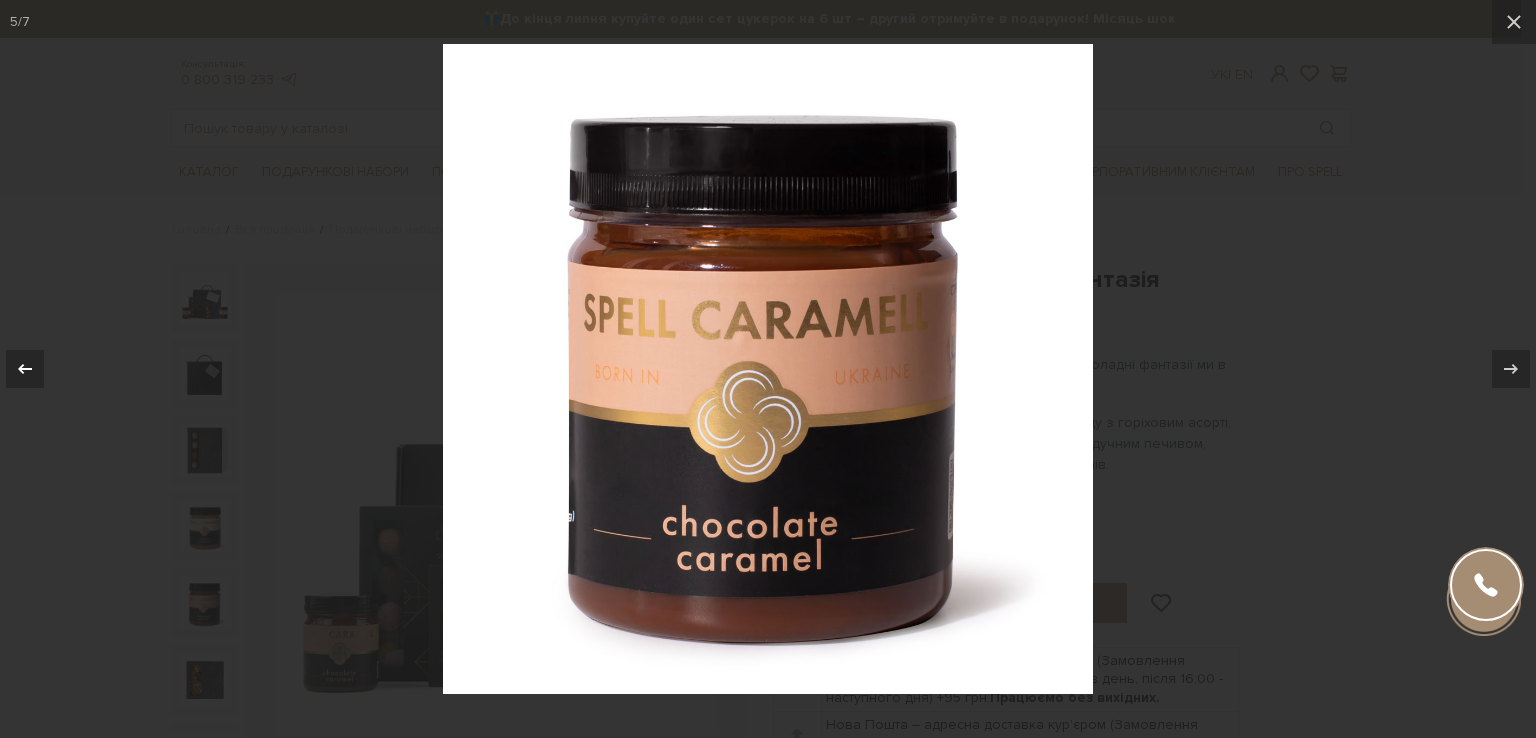 click at bounding box center [25, 369] 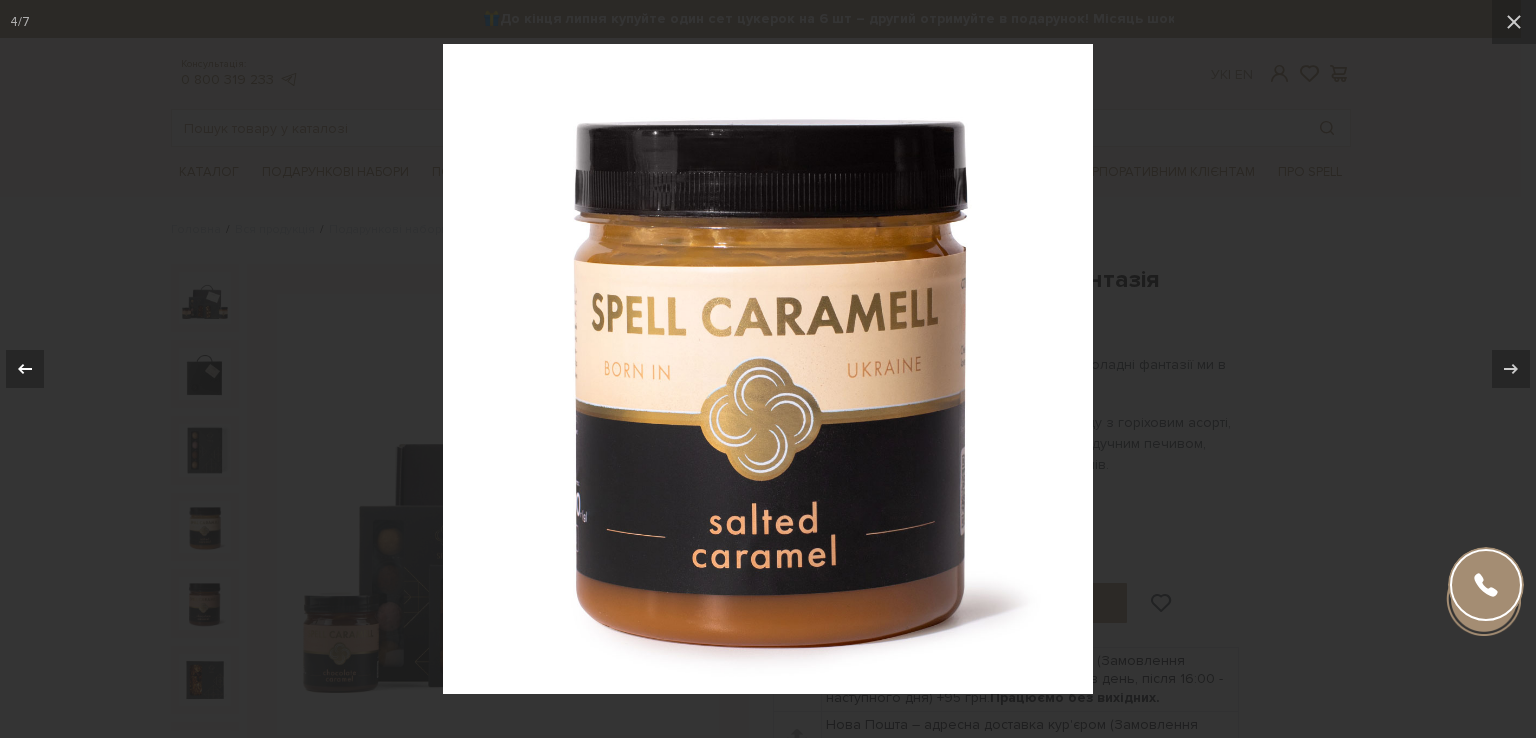 click at bounding box center (25, 369) 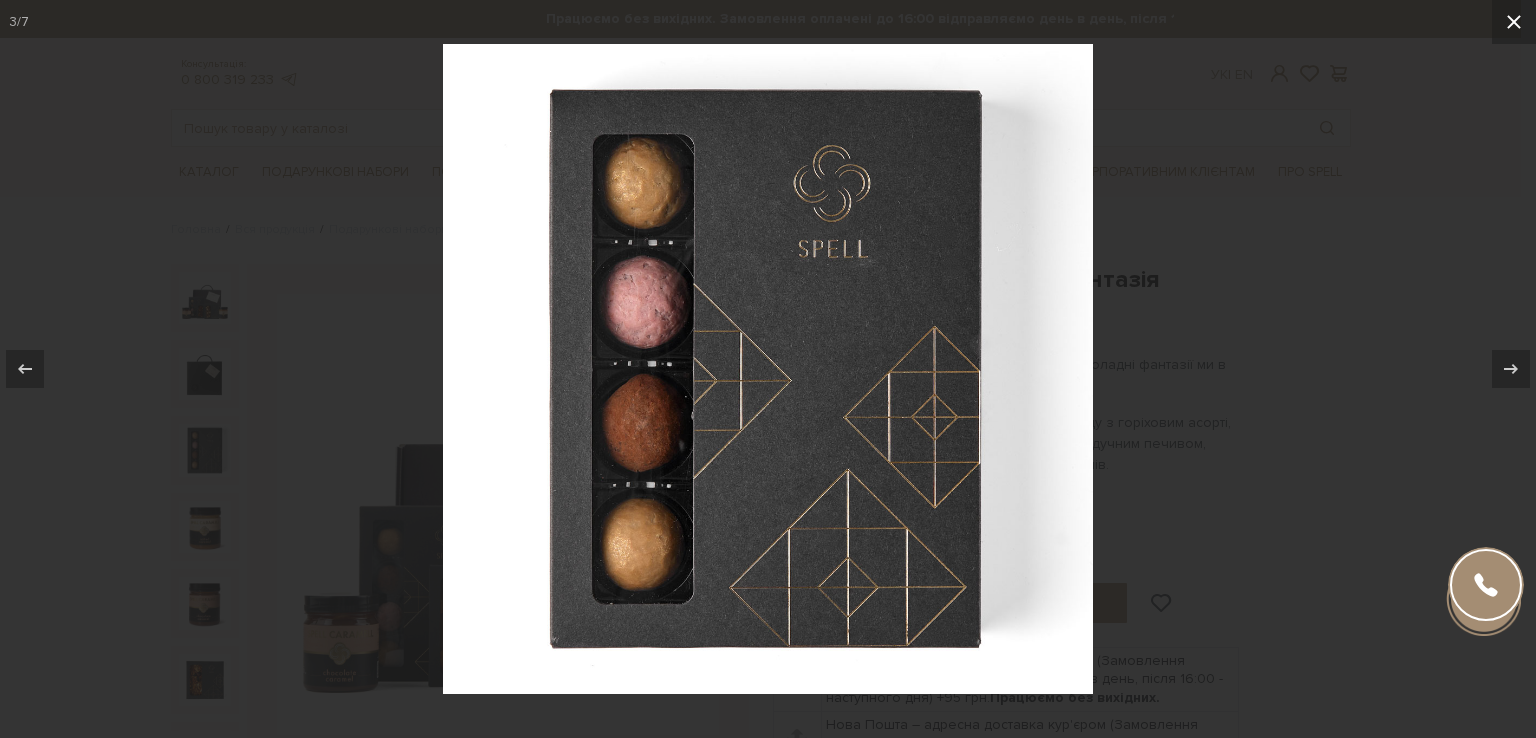 click 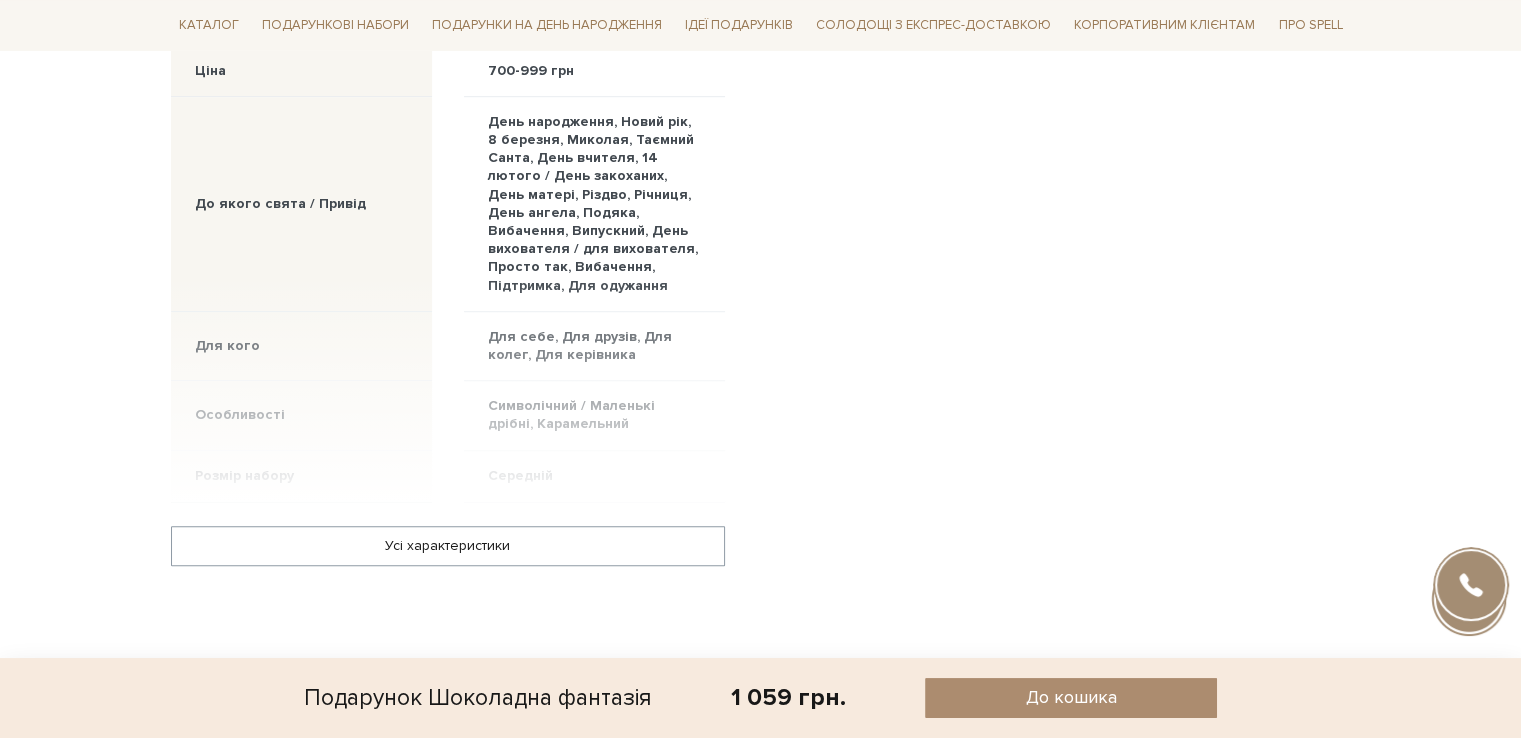 scroll, scrollTop: 0, scrollLeft: 0, axis: both 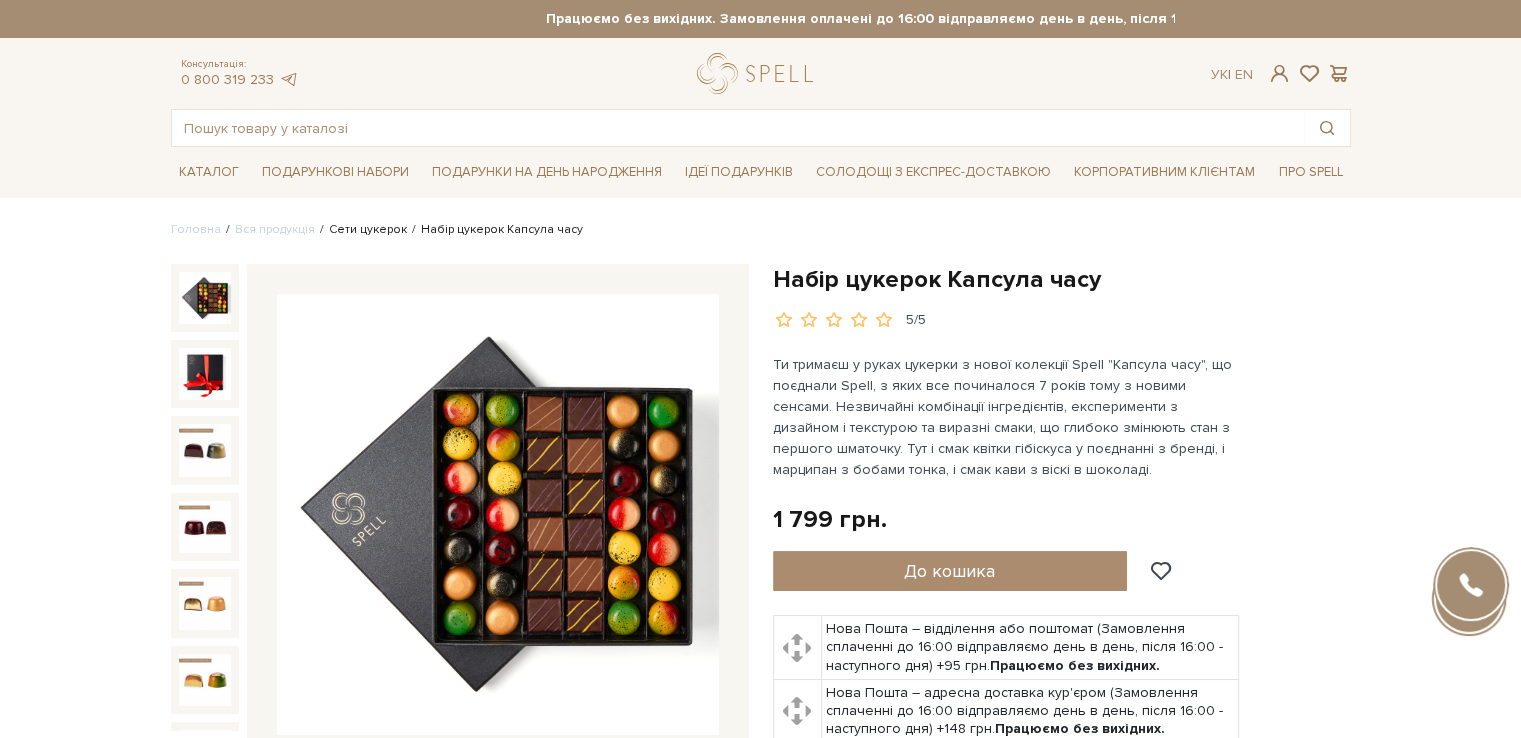 click on "Сети цукерок" at bounding box center (368, 229) 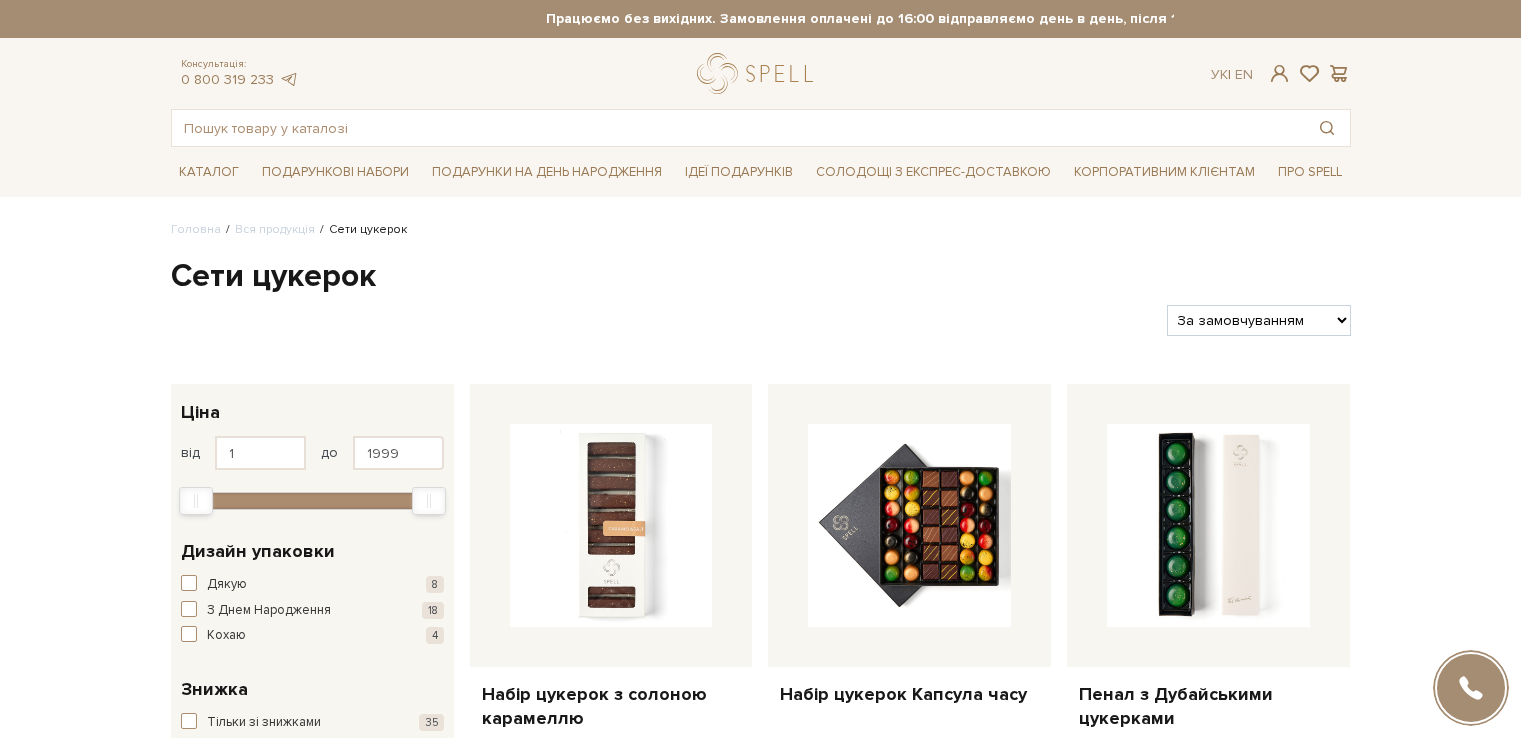scroll, scrollTop: 0, scrollLeft: 0, axis: both 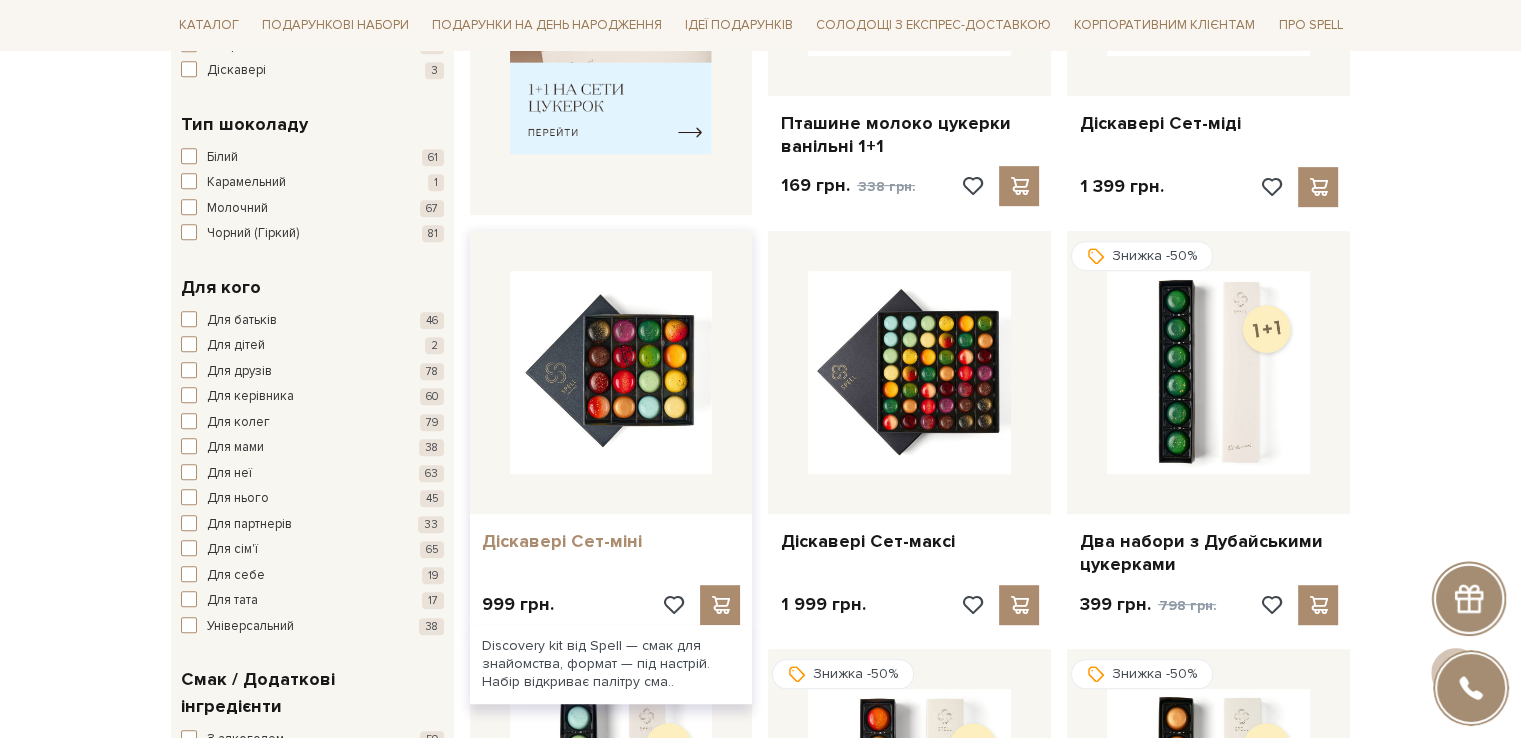 click on "Діскавері Сет-міні" at bounding box center [611, 541] 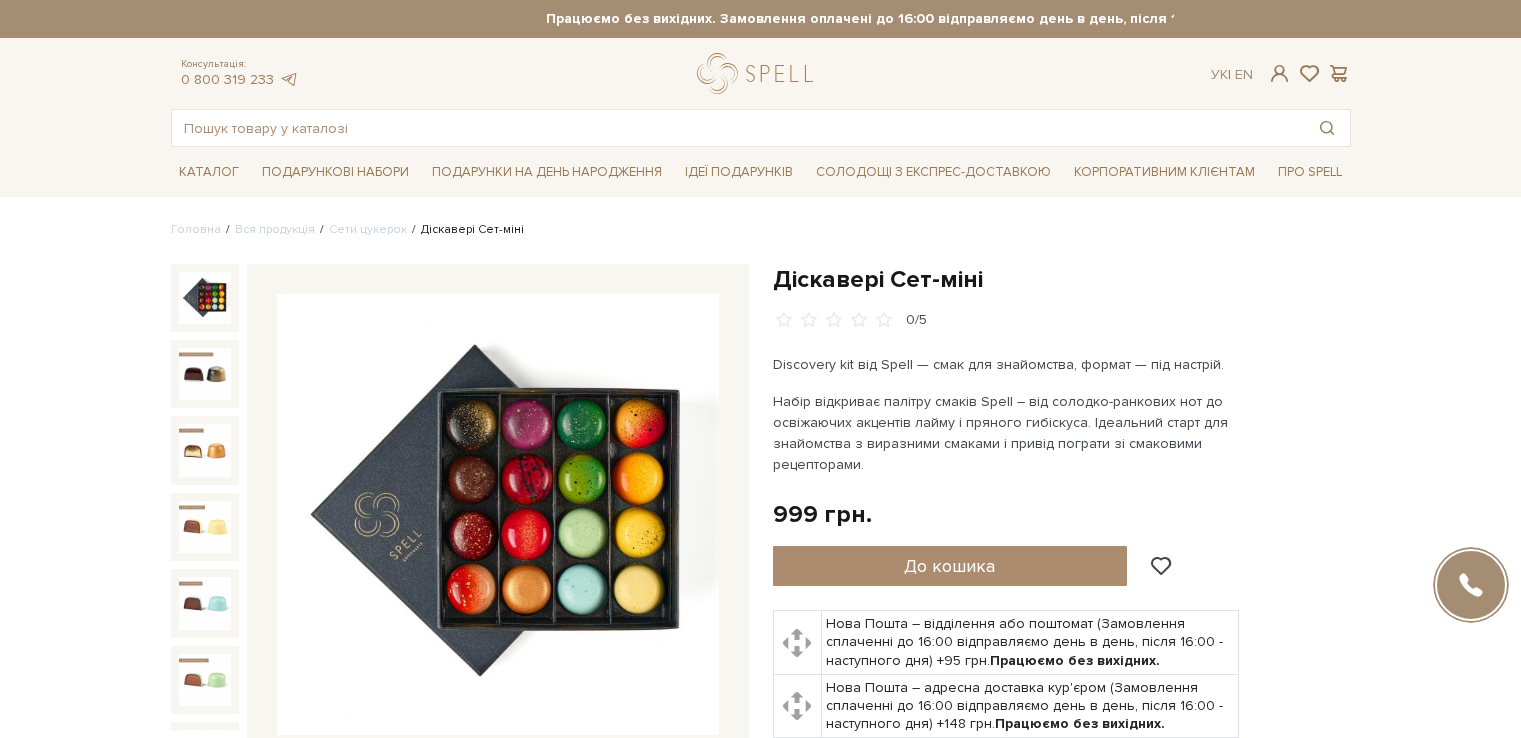 scroll, scrollTop: 0, scrollLeft: 0, axis: both 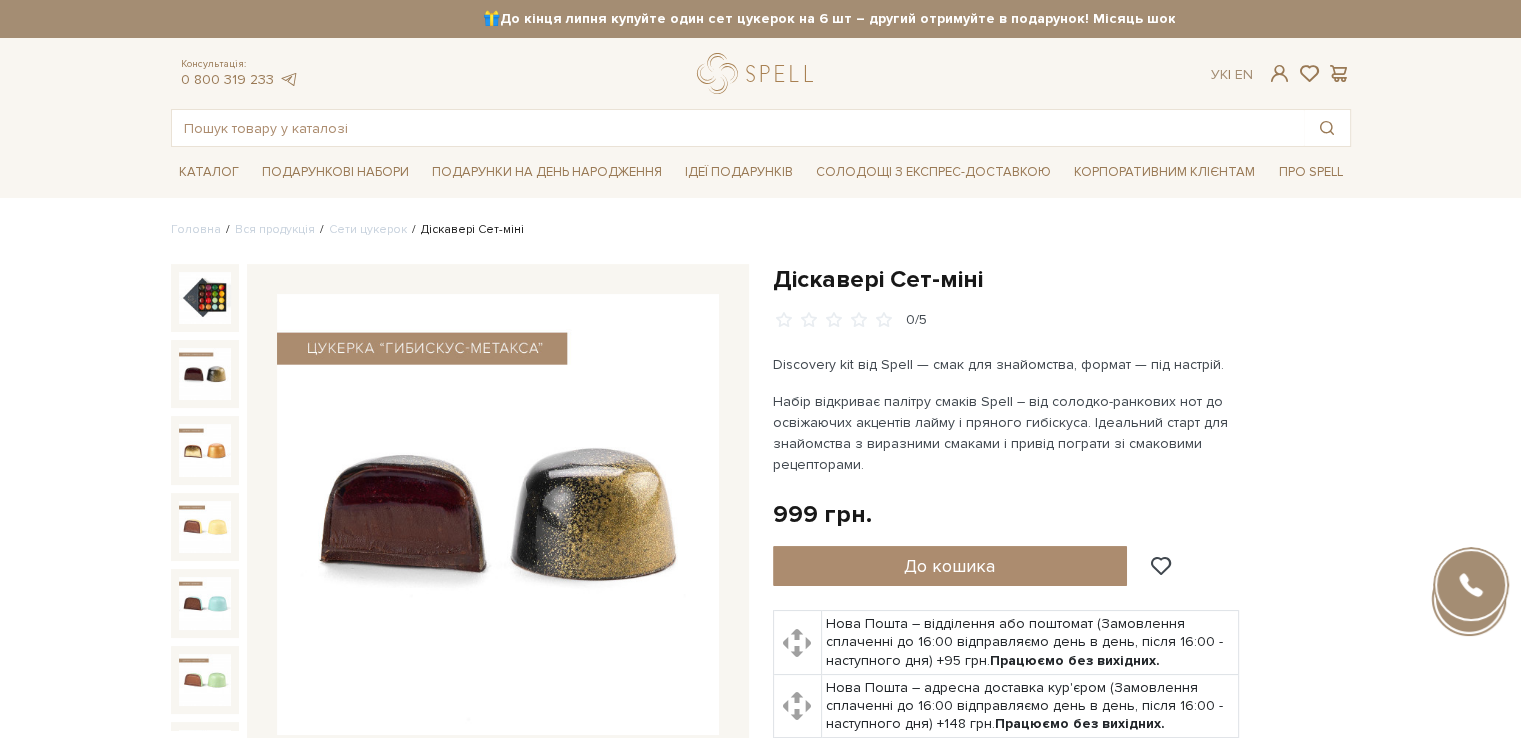 click at bounding box center [205, 374] 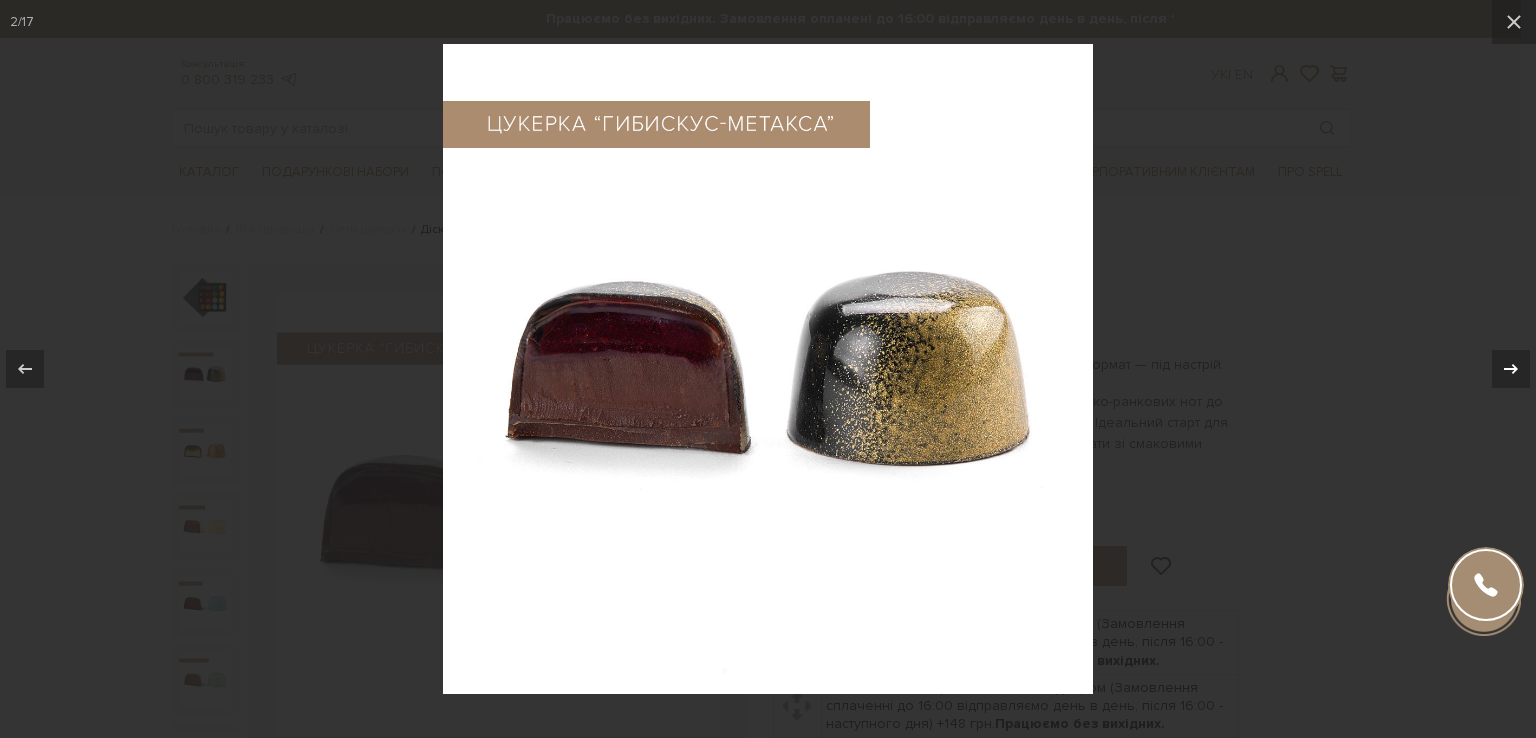 click 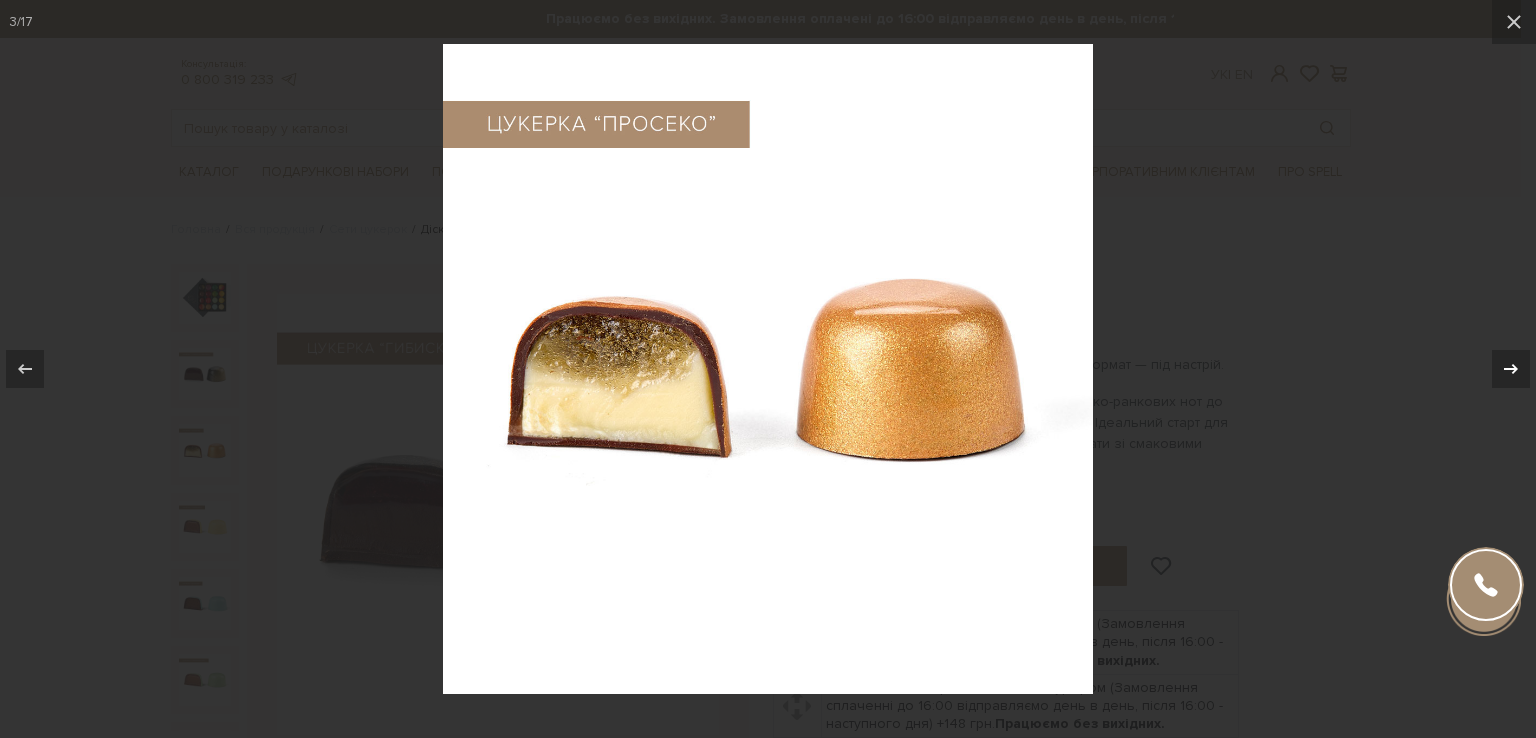 click 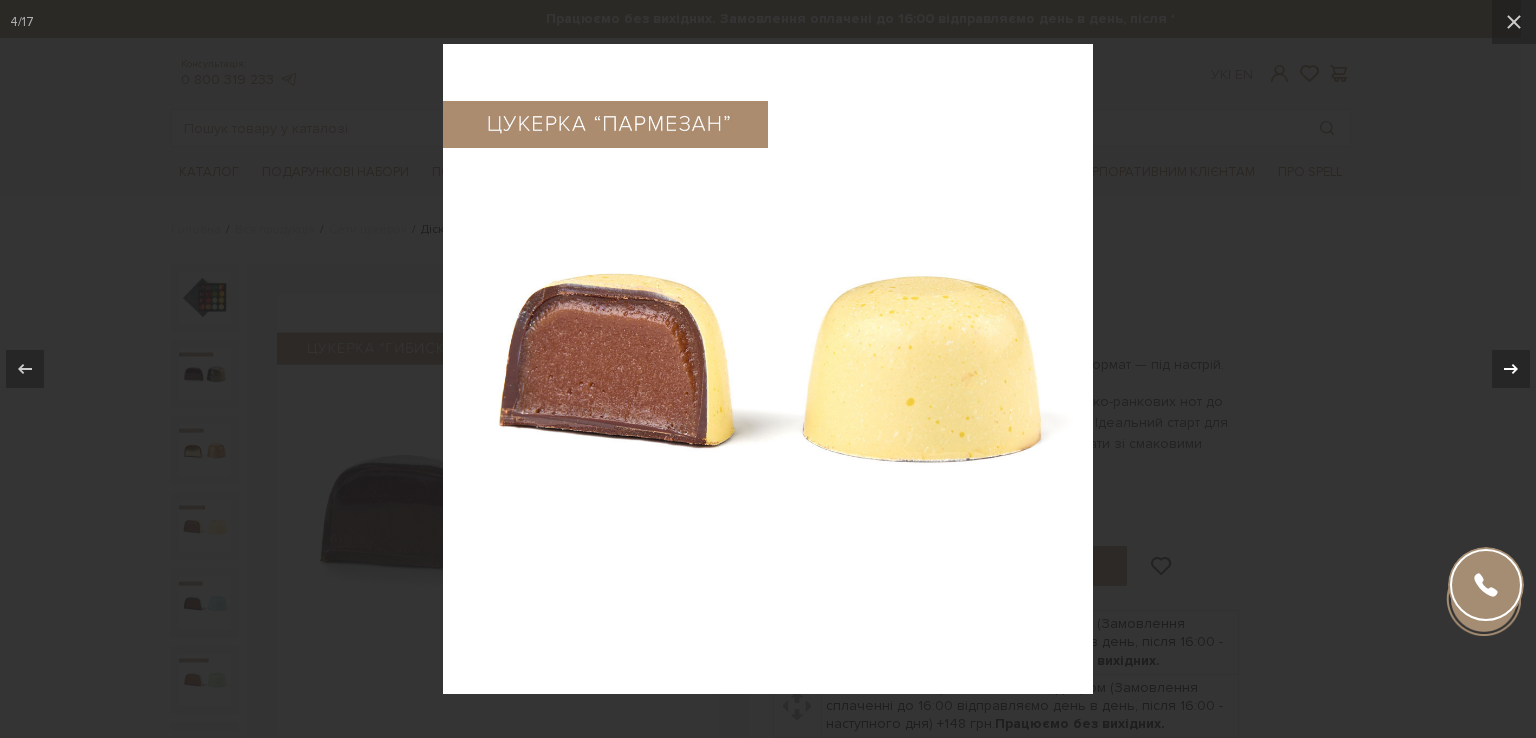 click 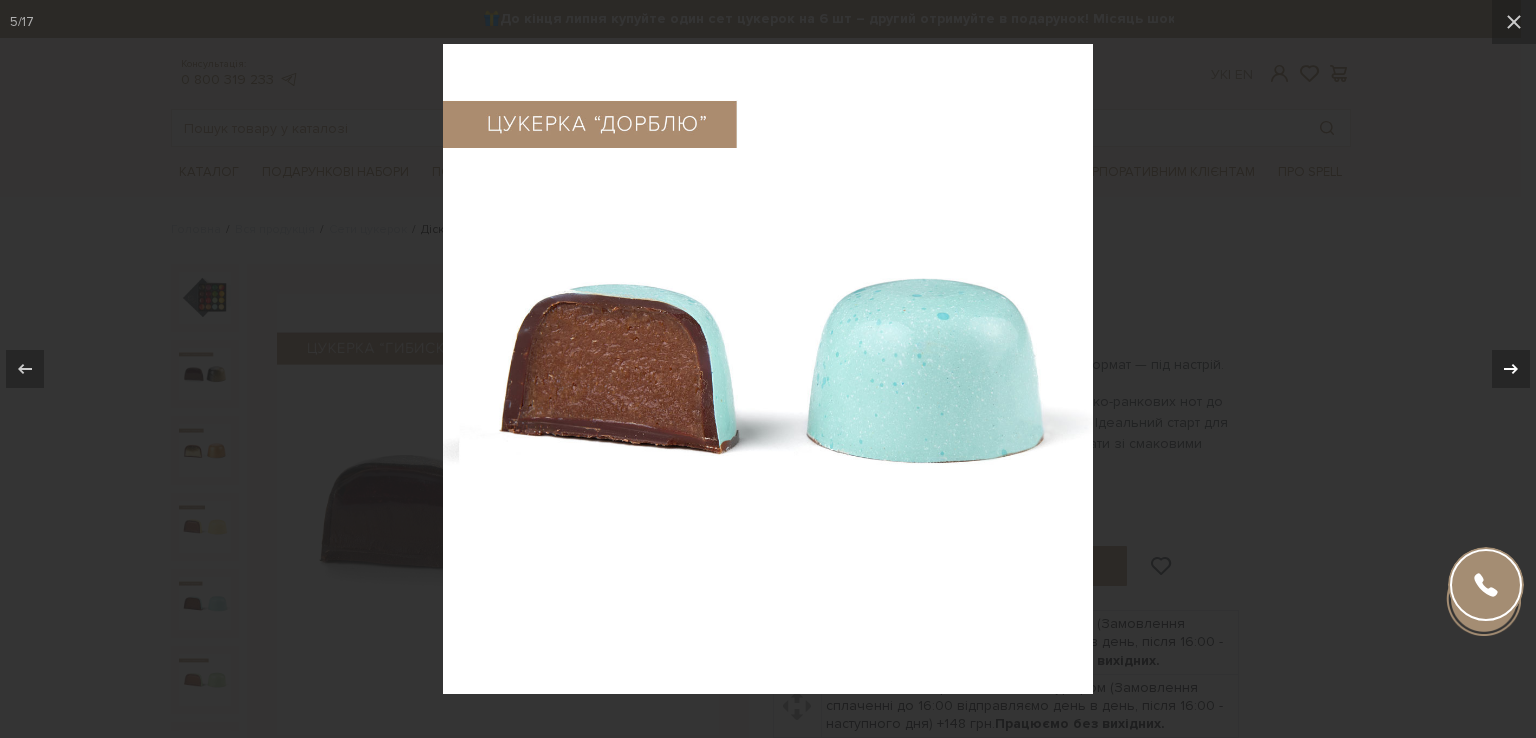 click 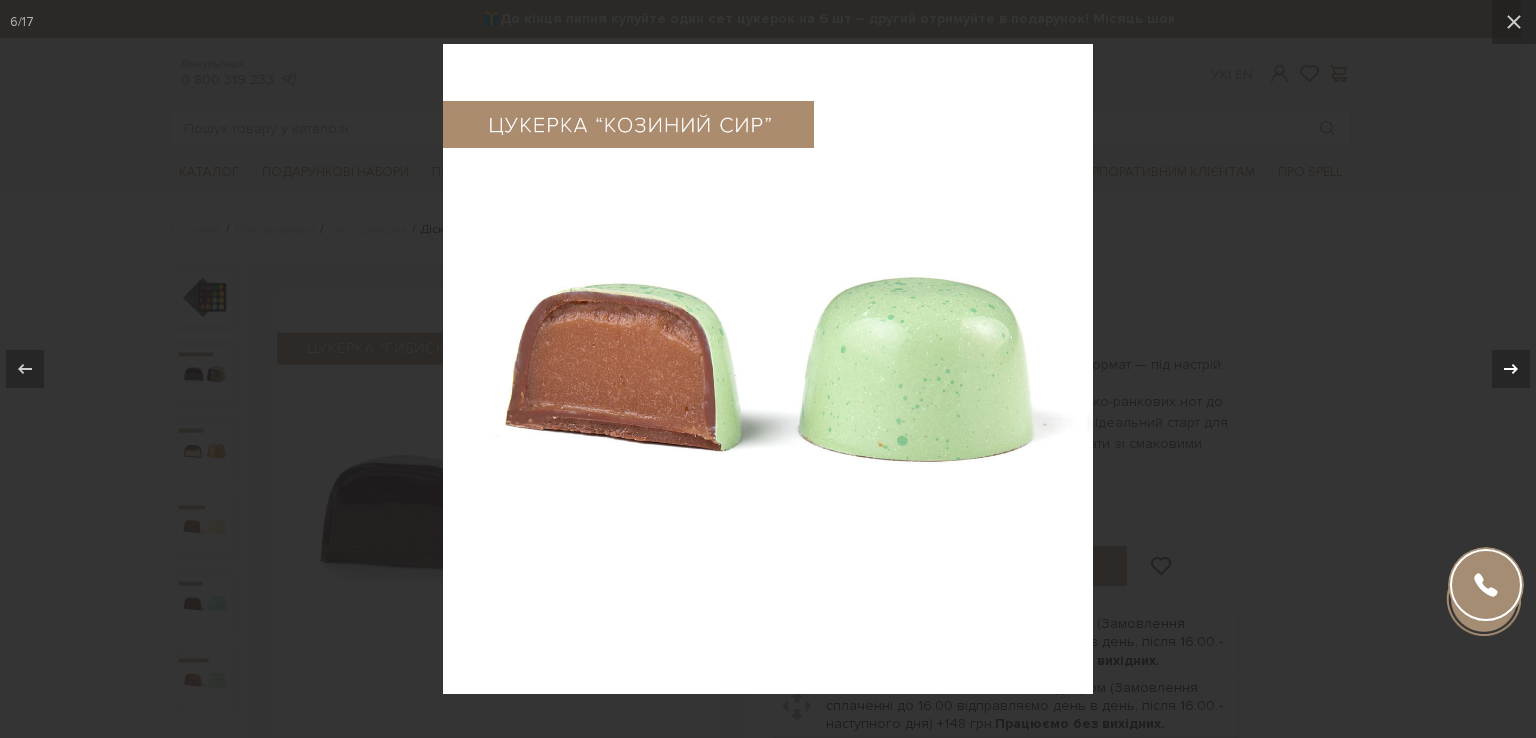 click 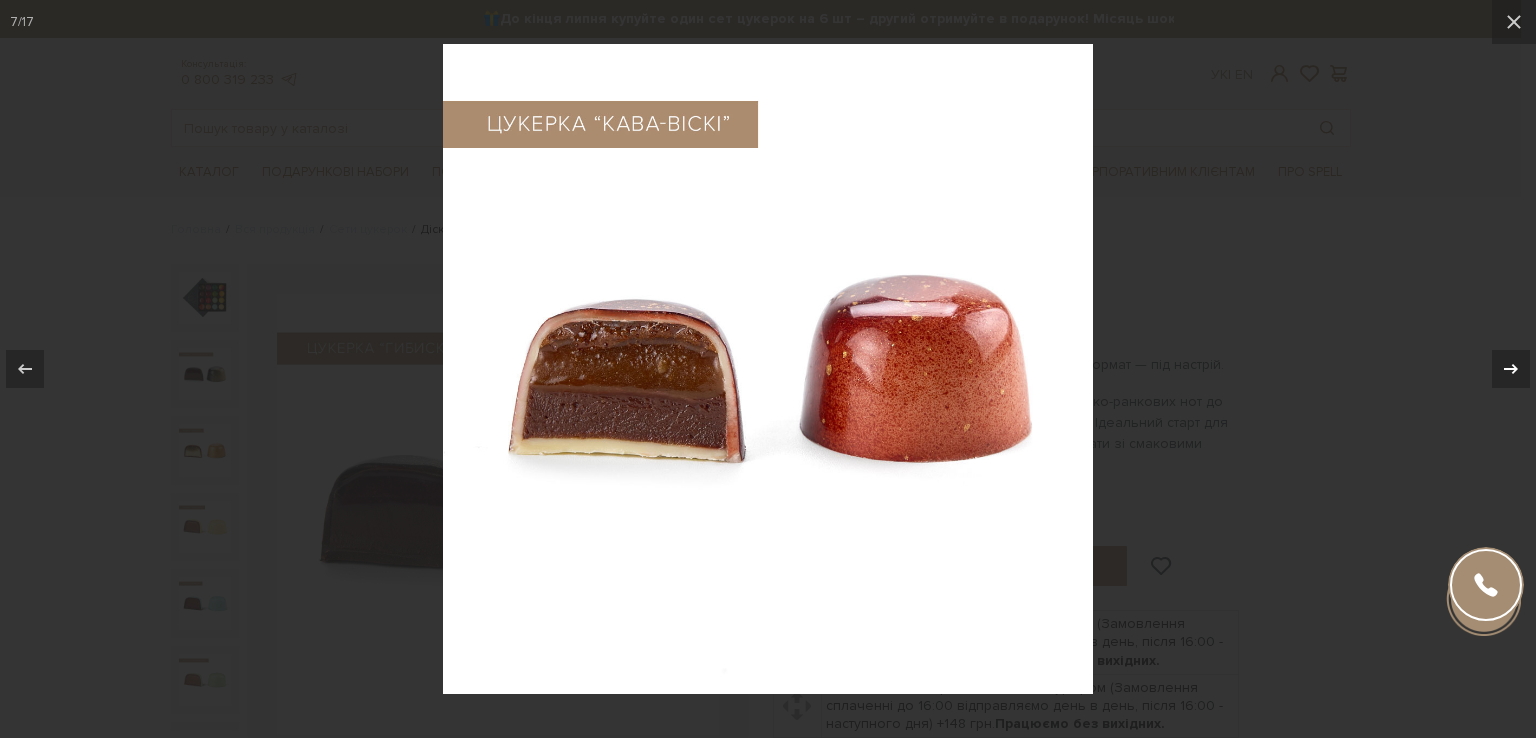 click 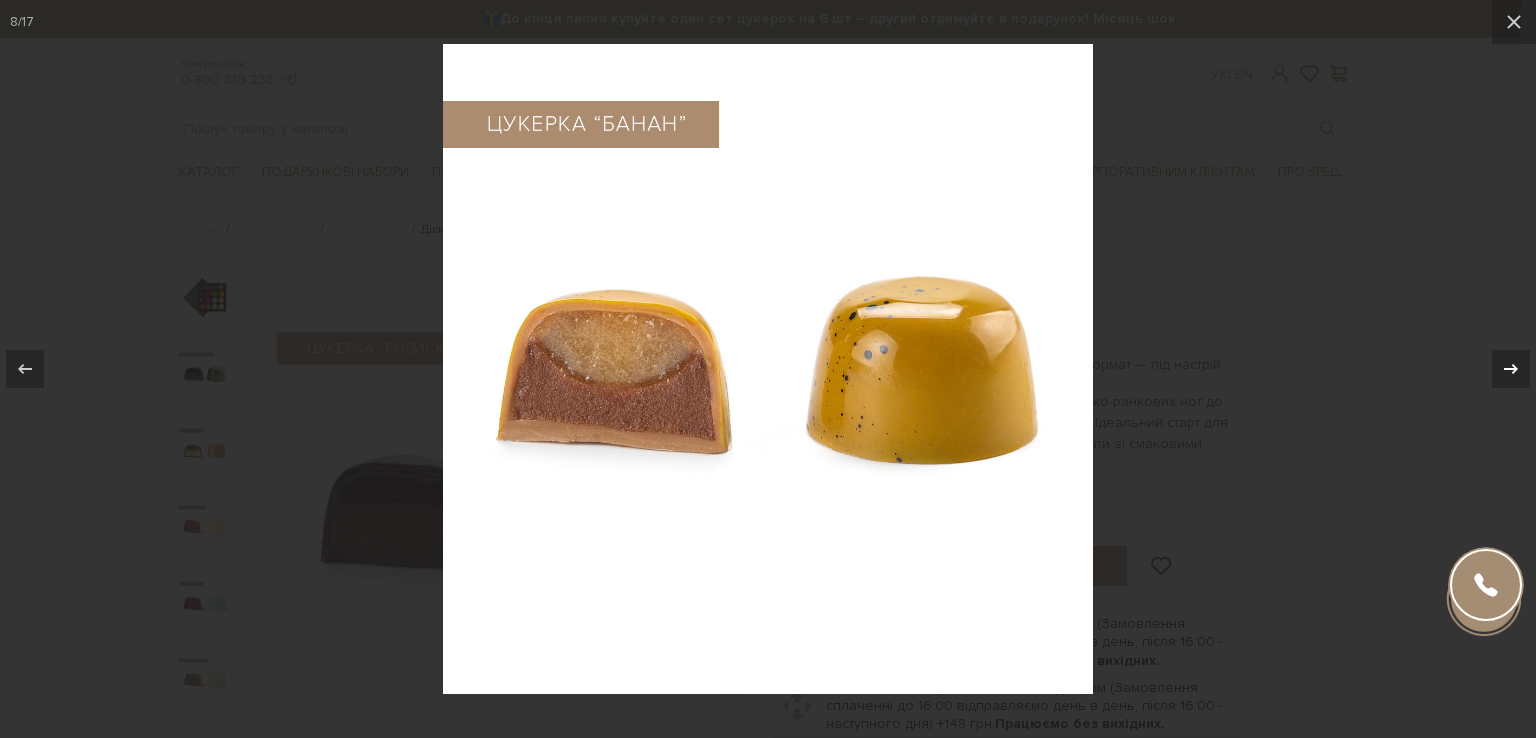 click 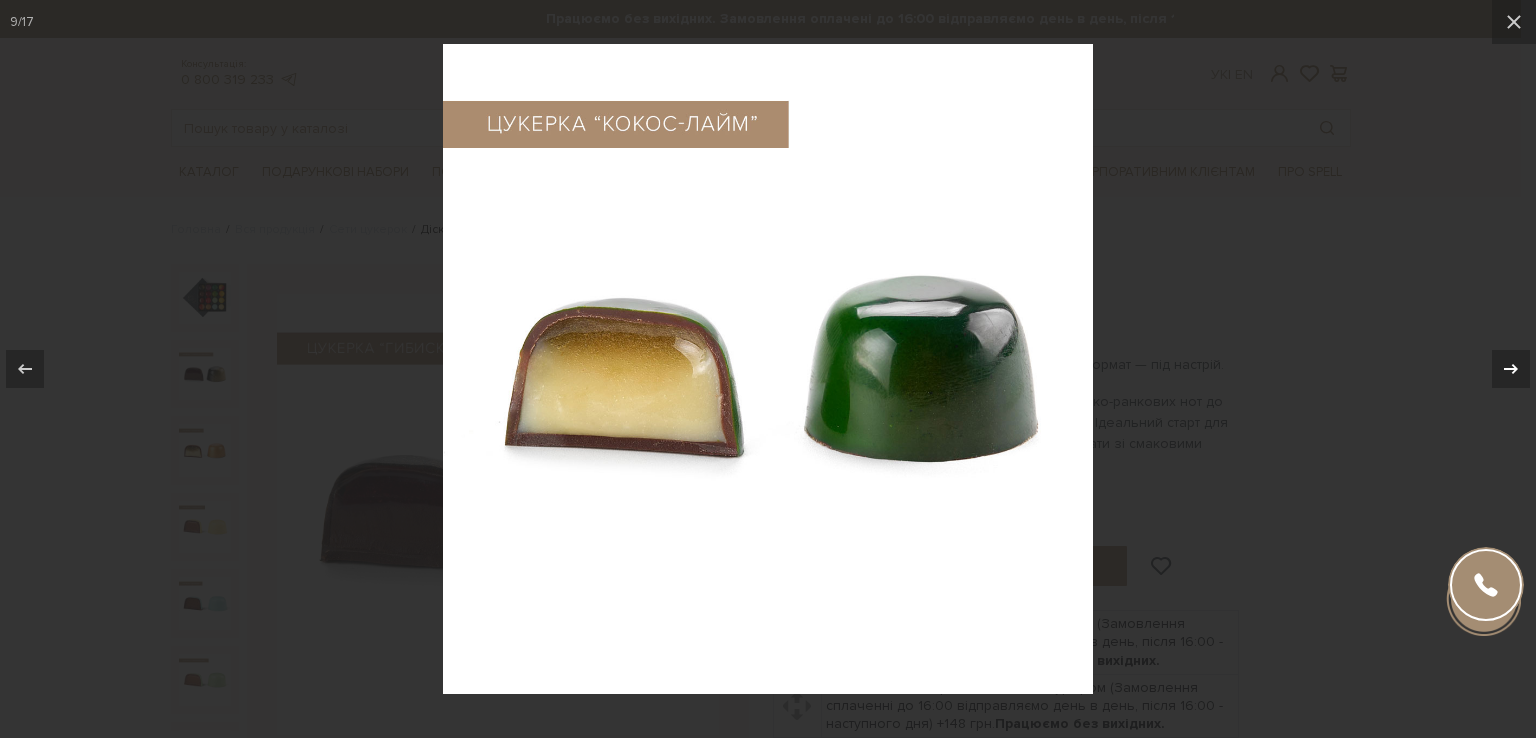 click 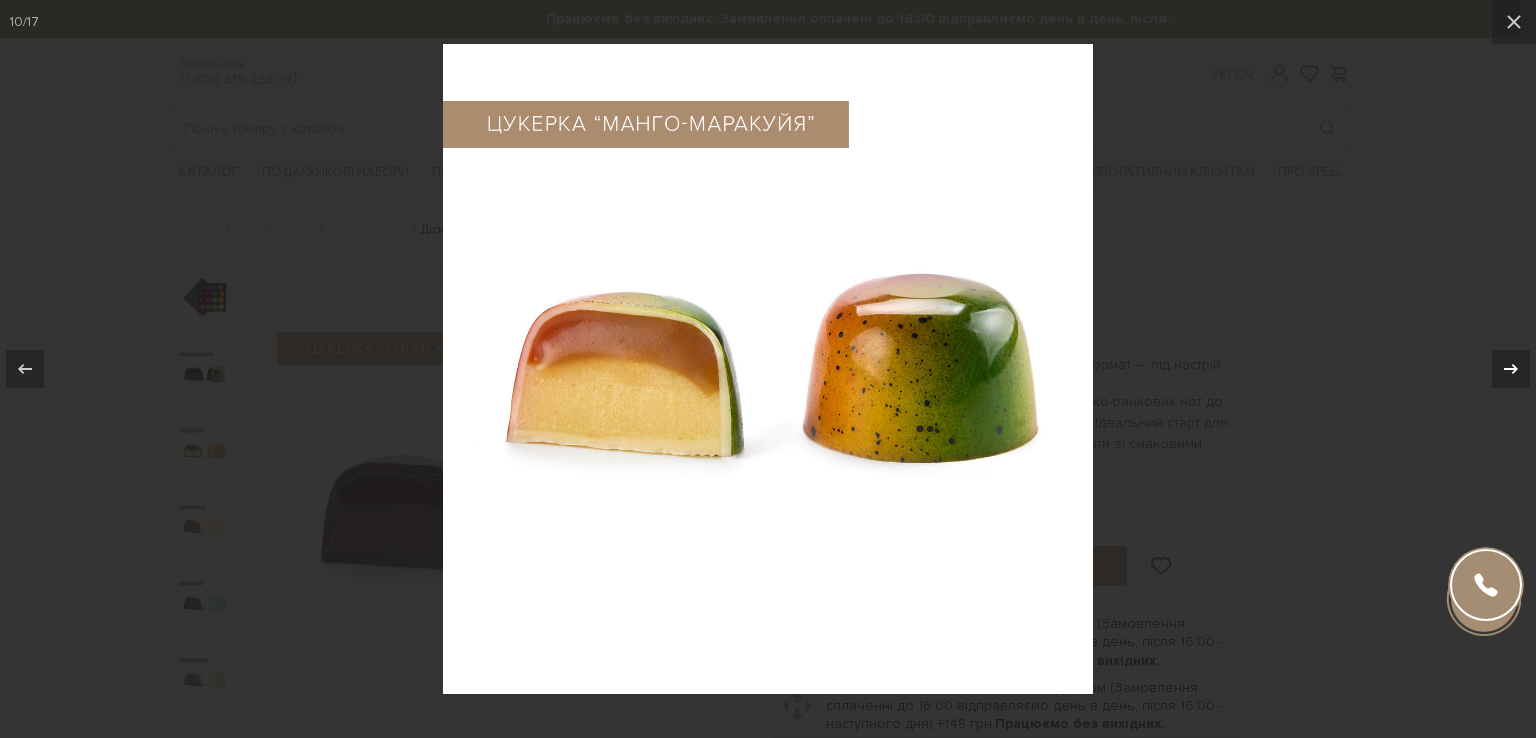 click 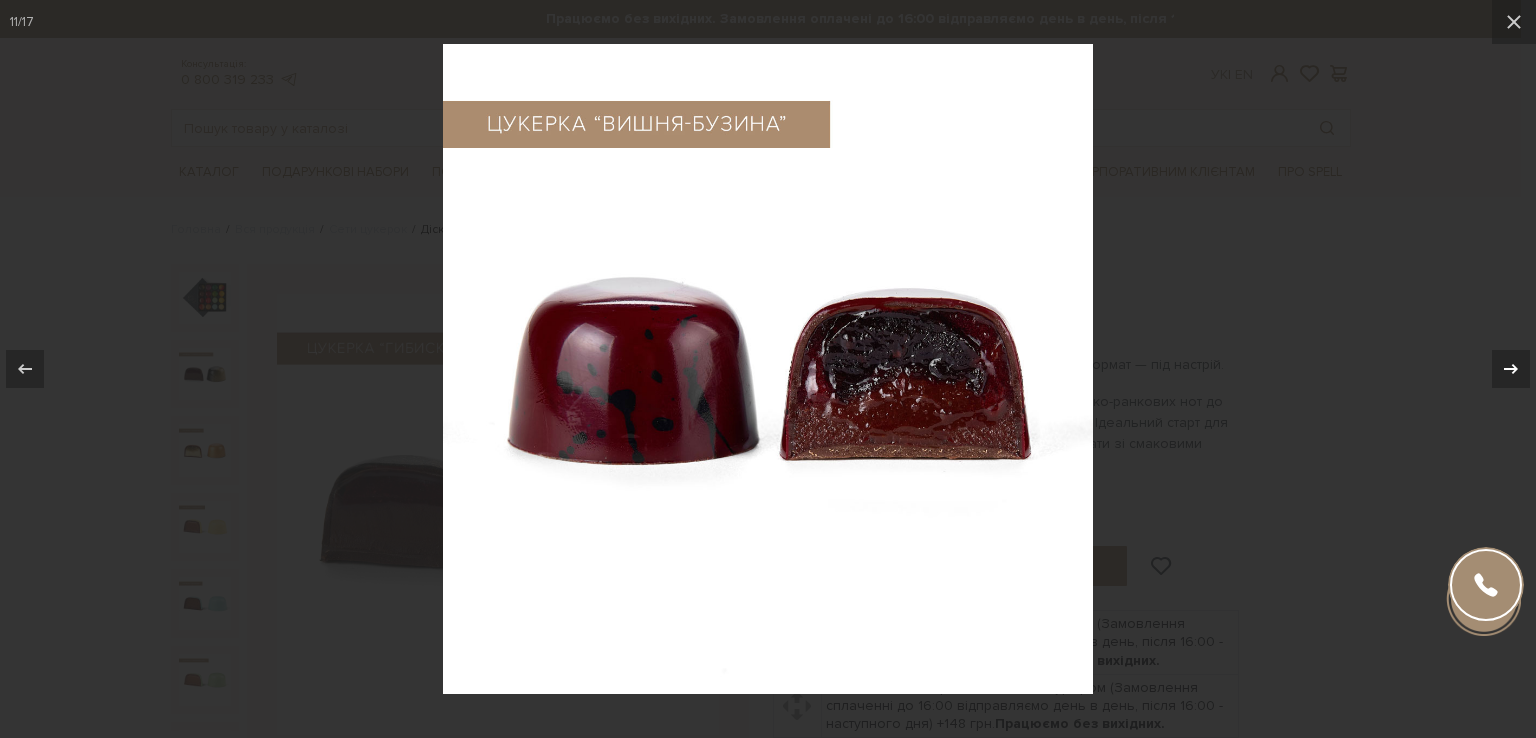 click 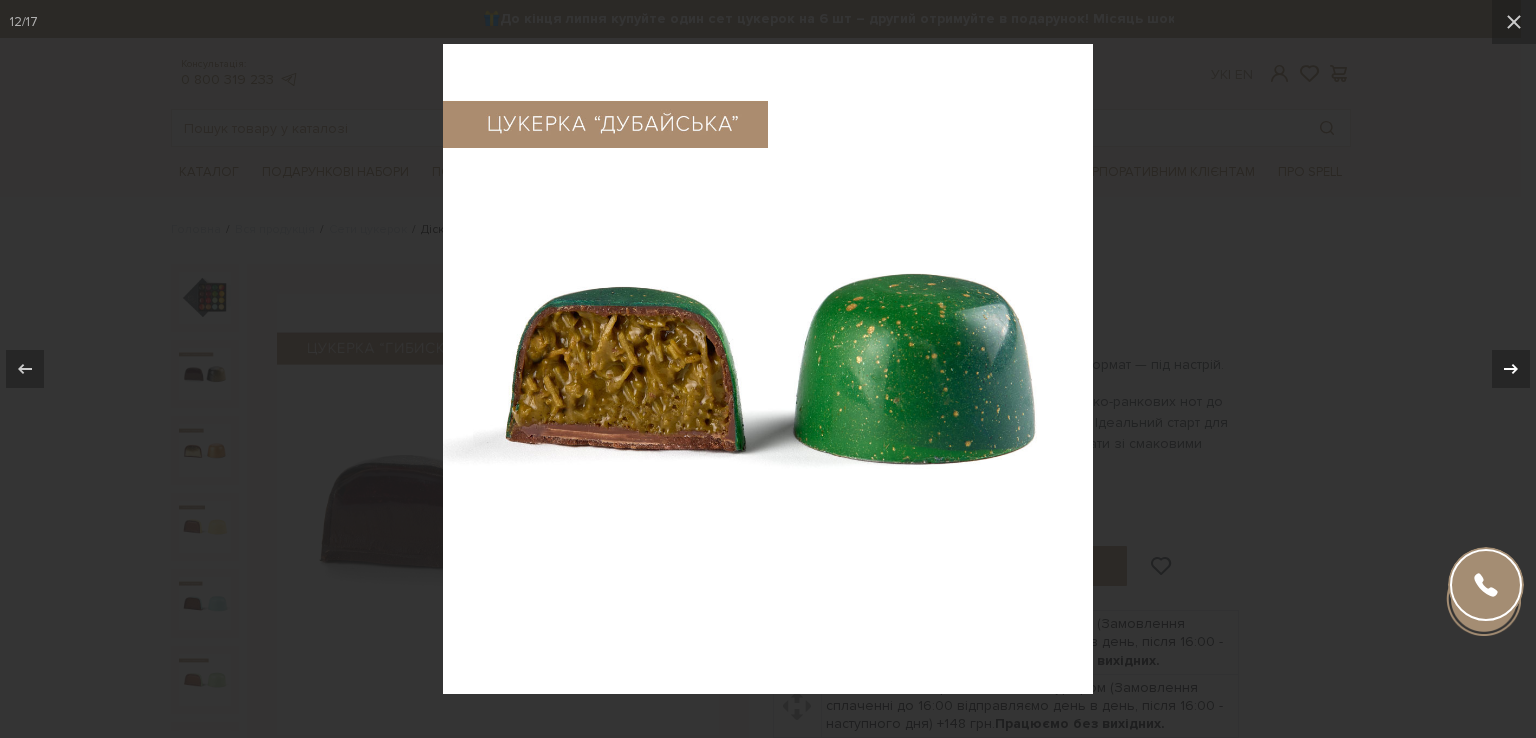 click 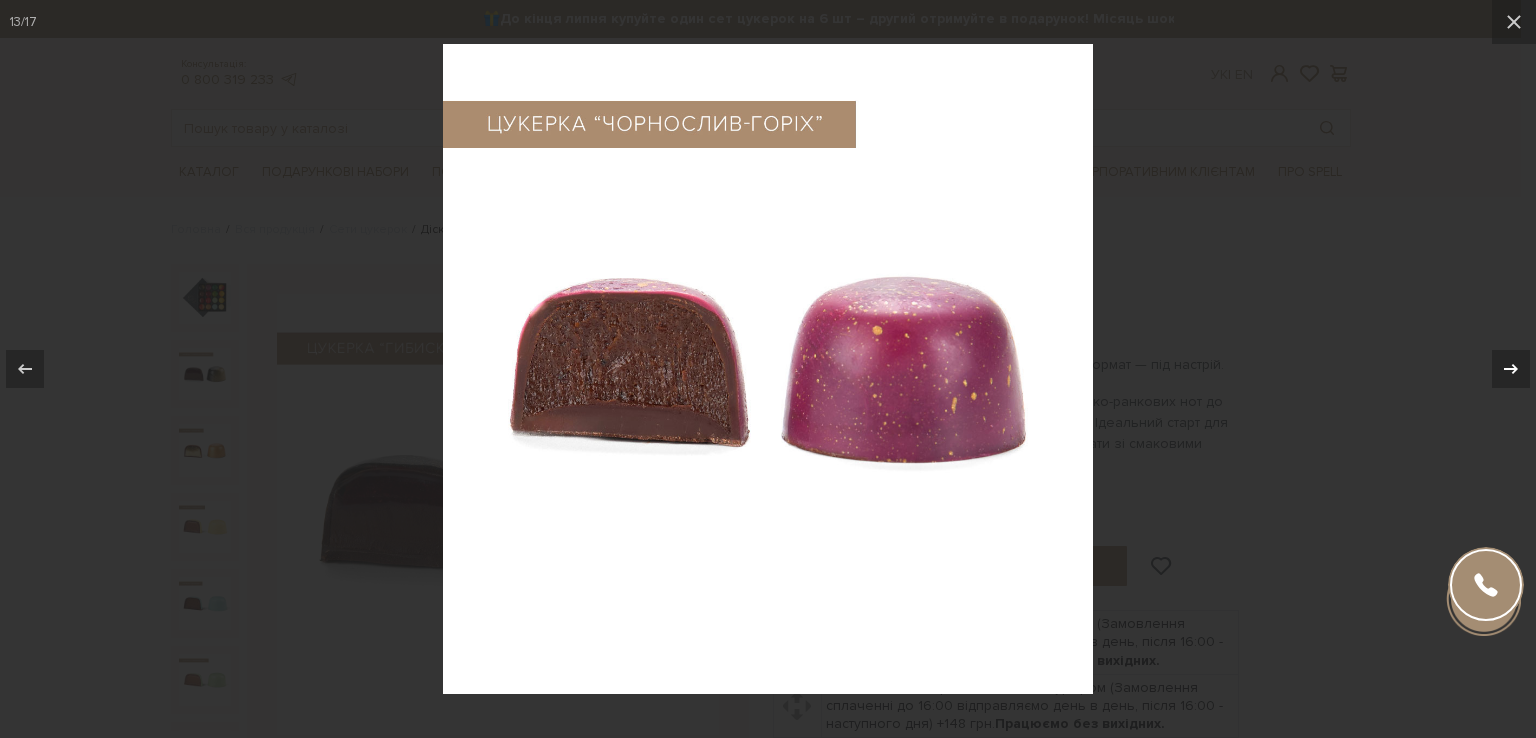 click 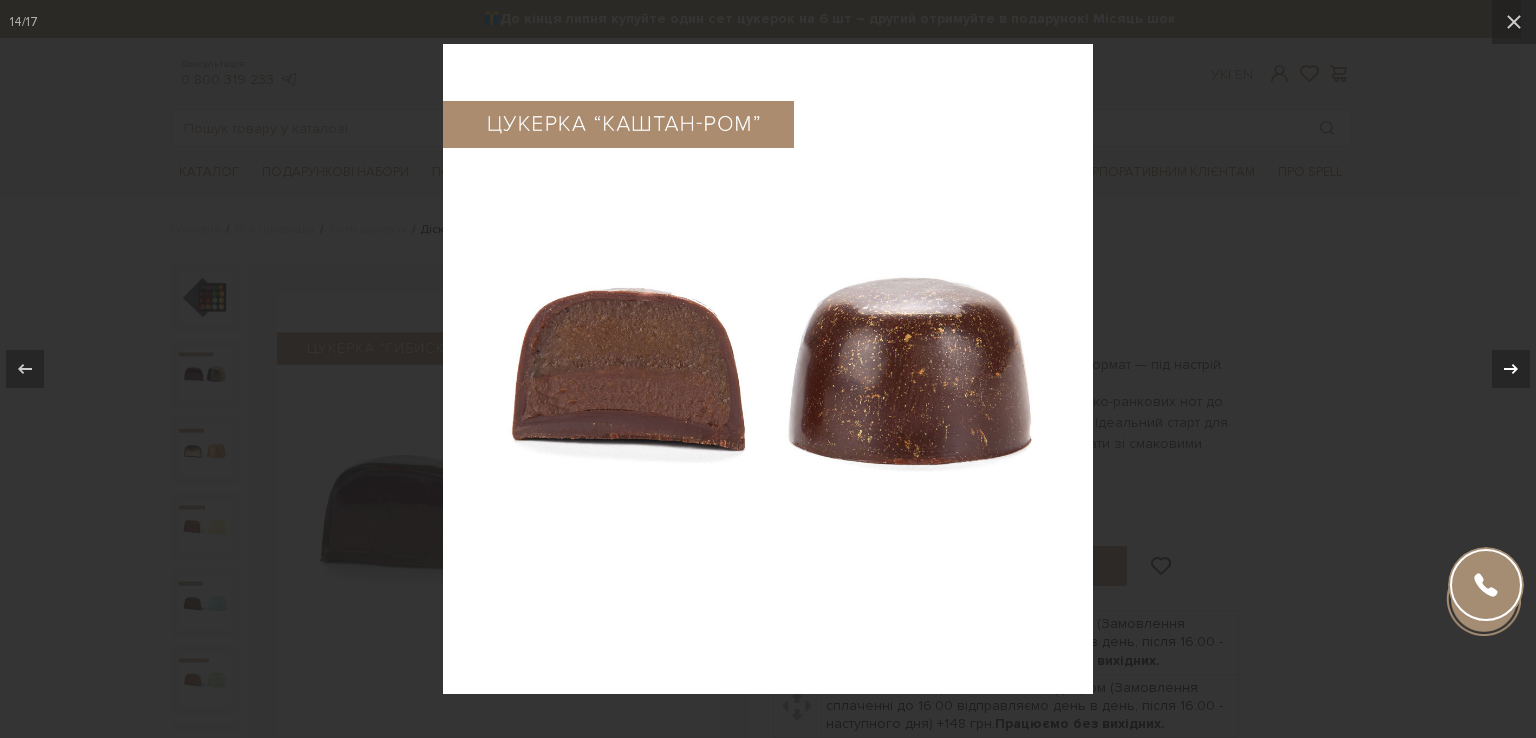 click 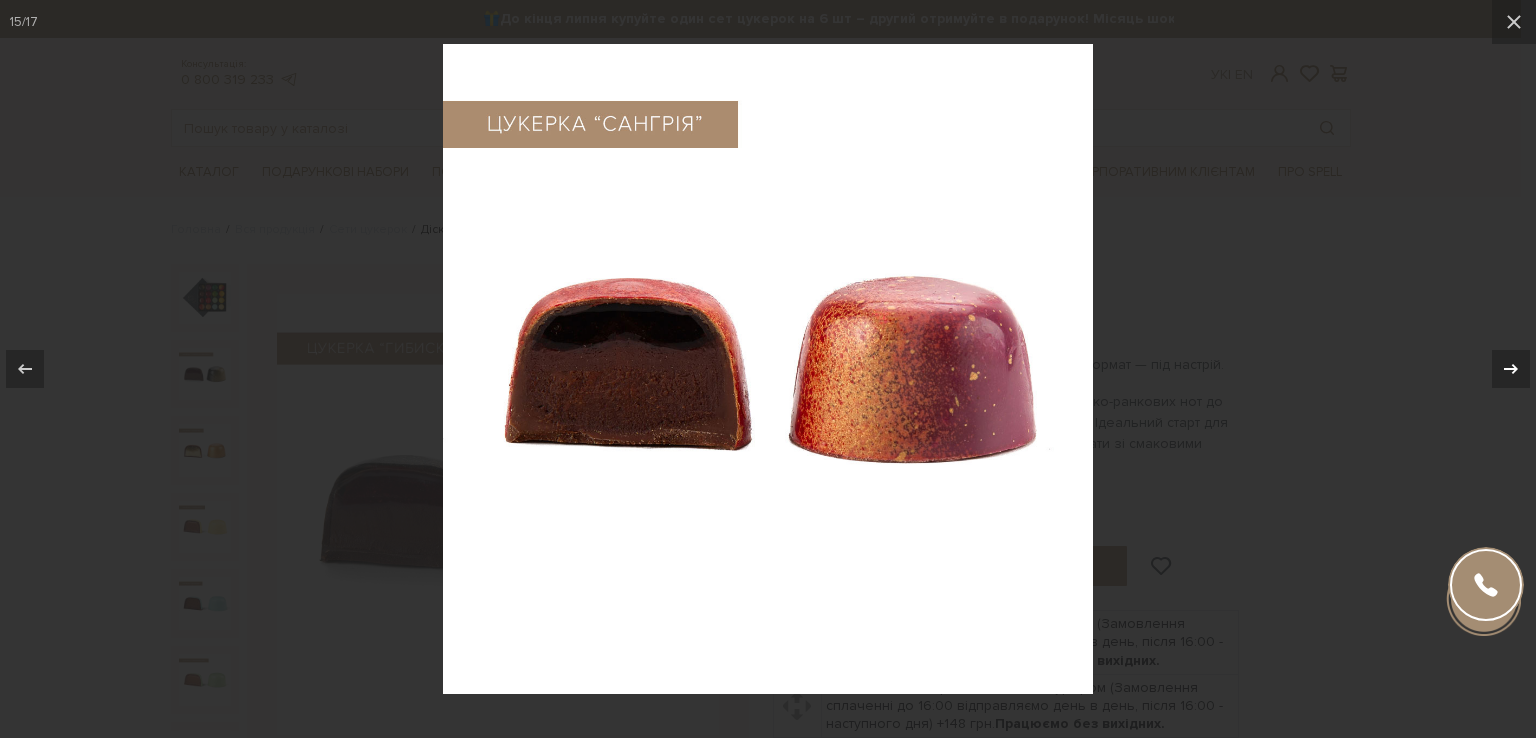 click 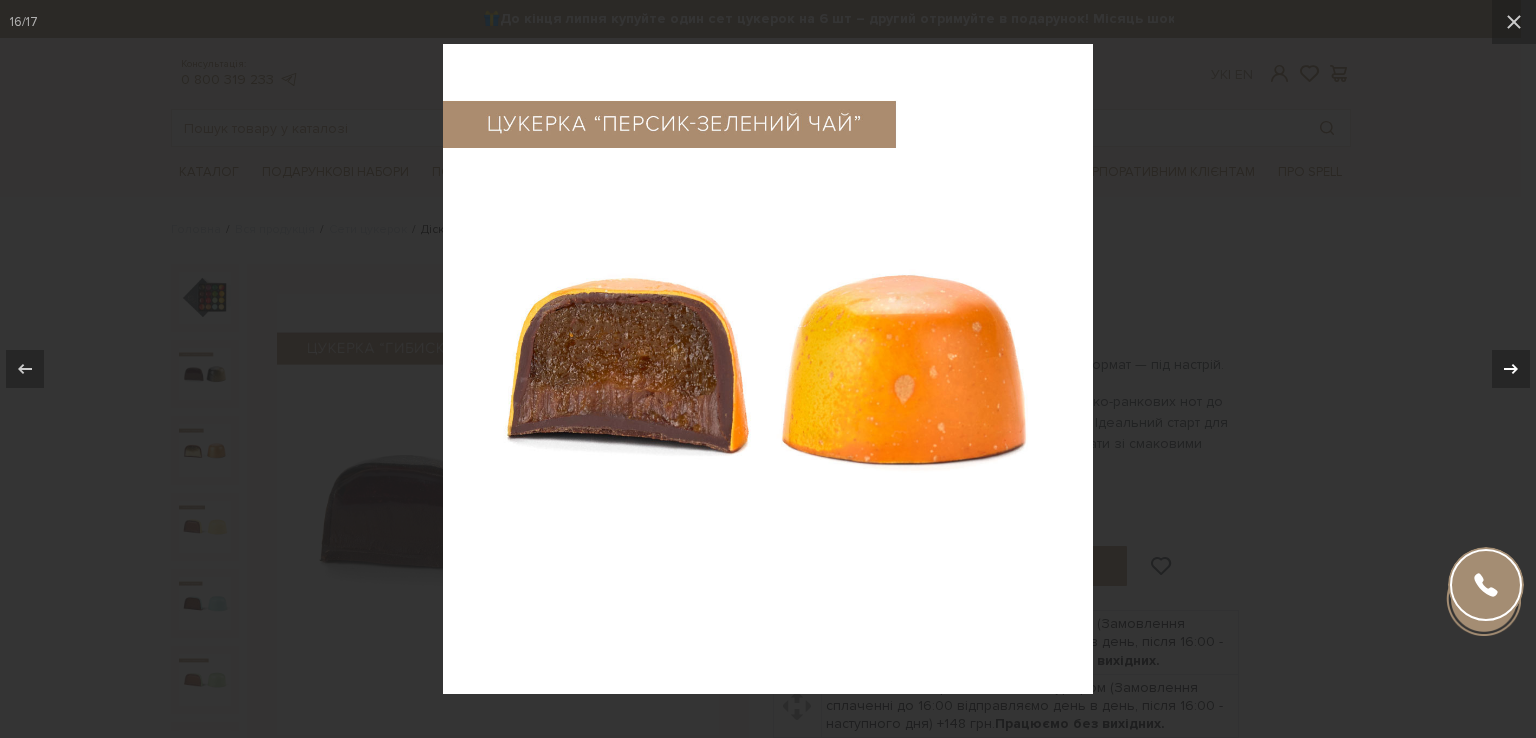 click 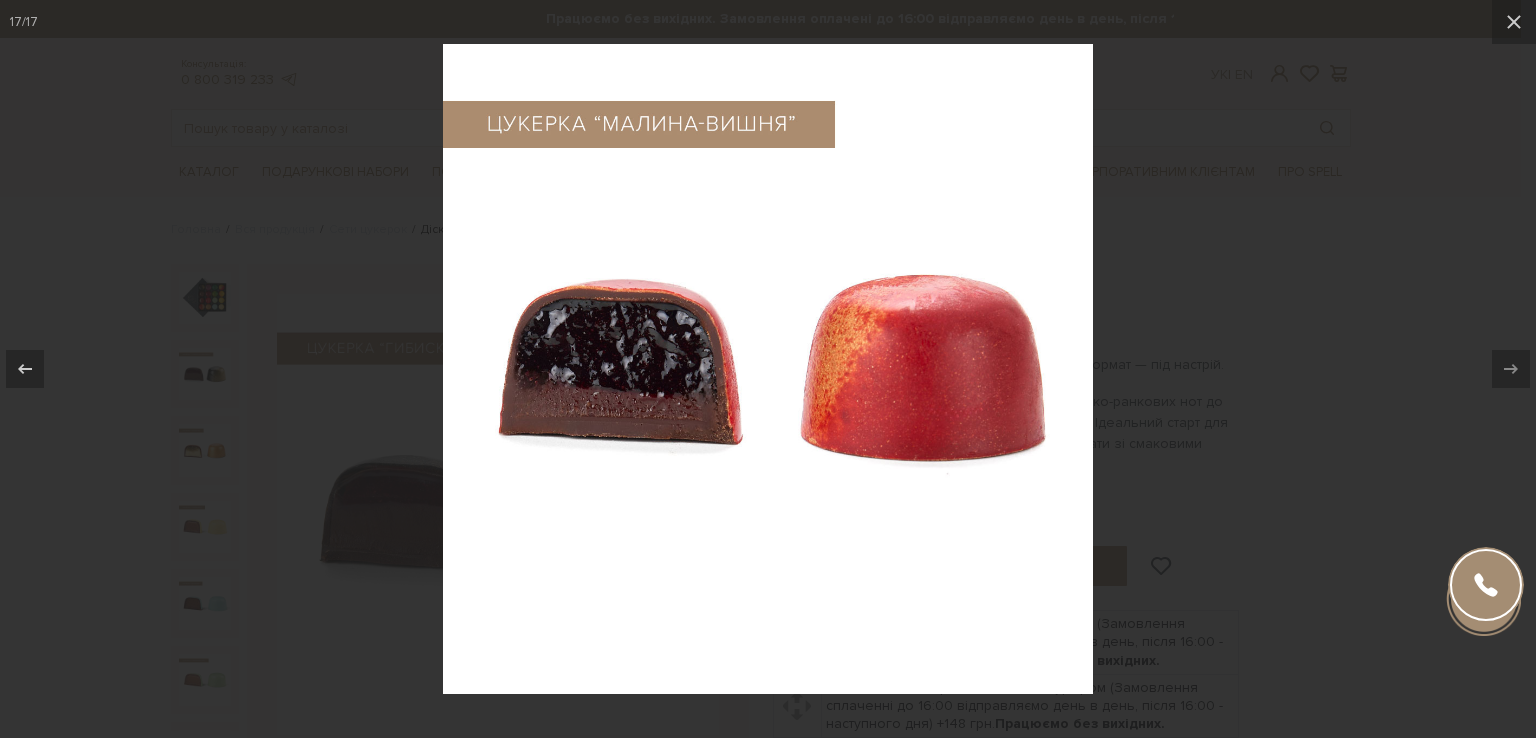 click at bounding box center (768, 369) 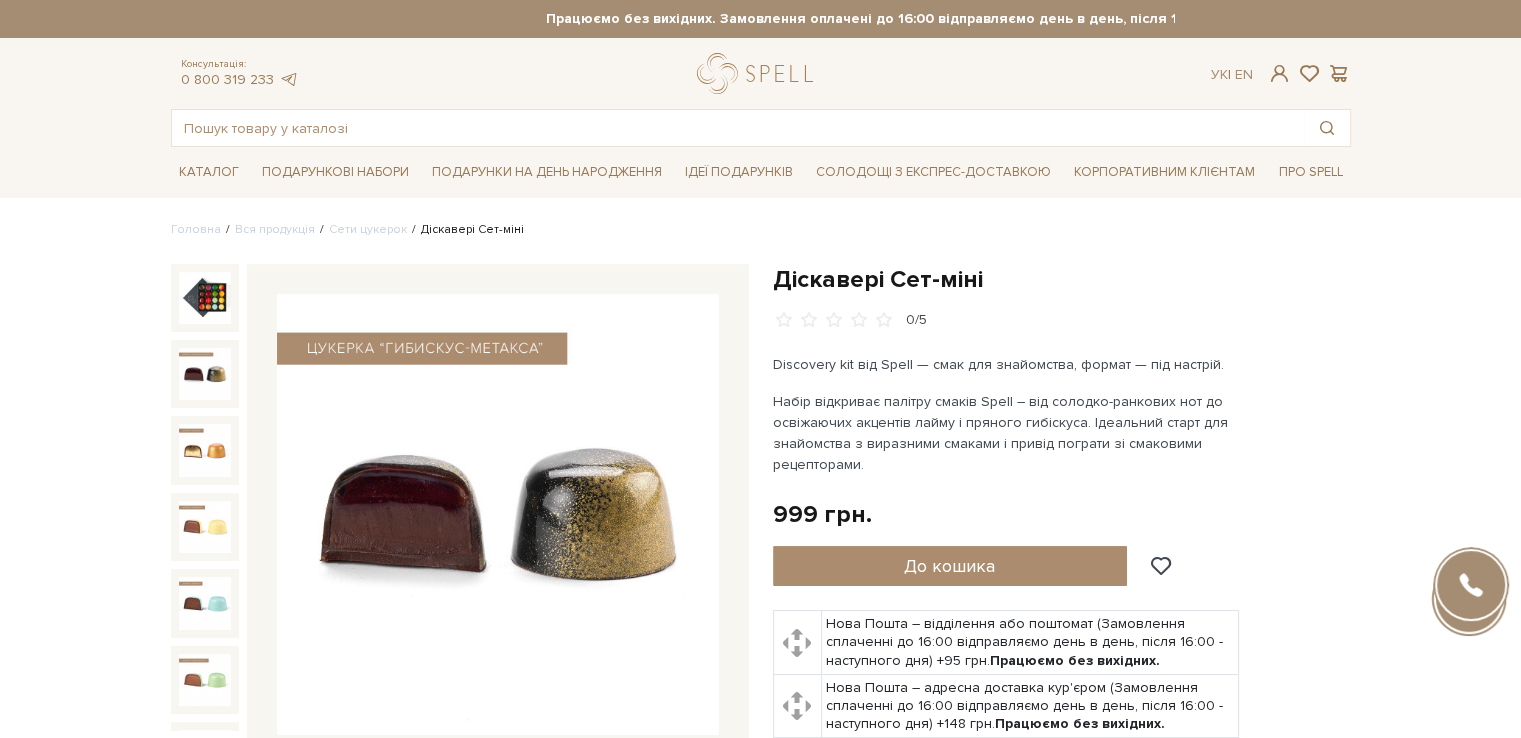 scroll, scrollTop: 742, scrollLeft: 0, axis: vertical 